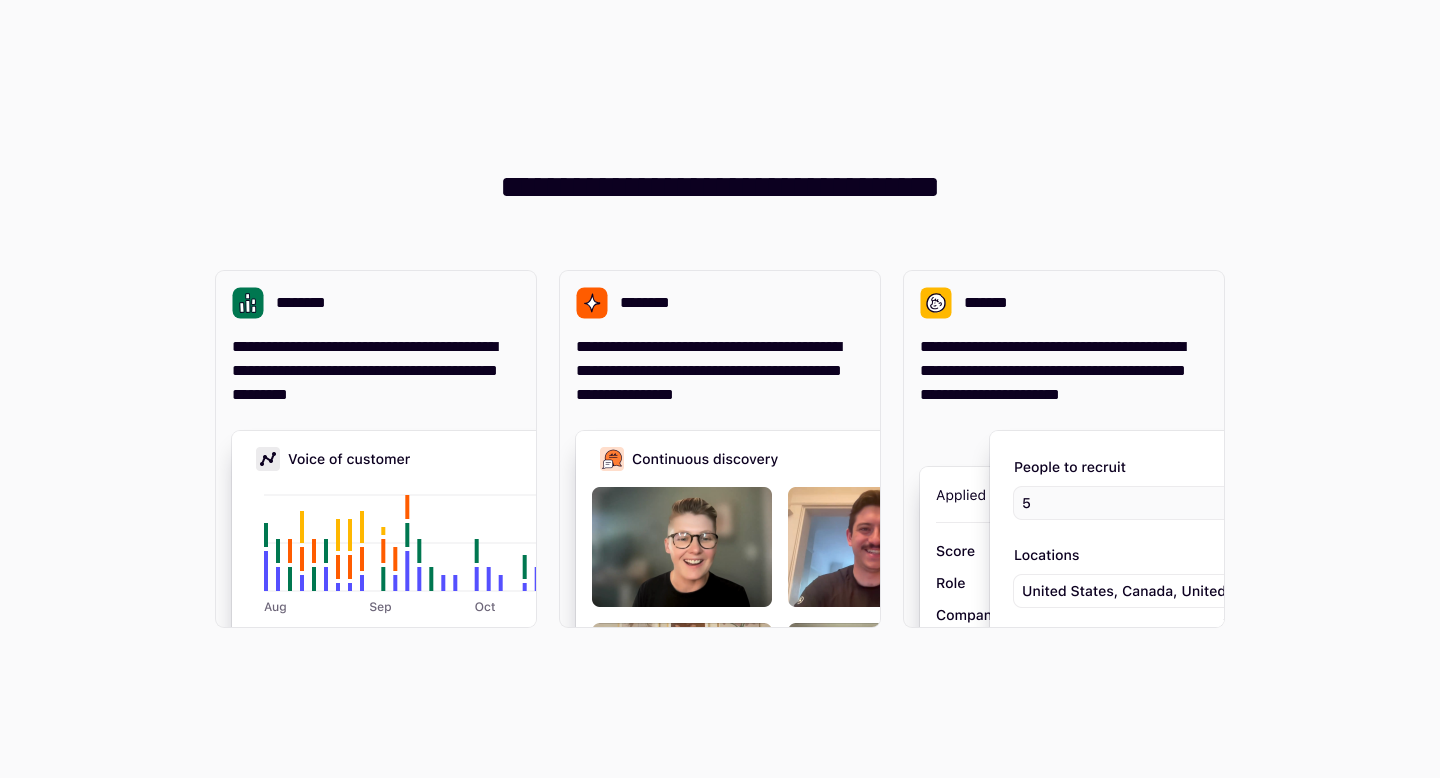 scroll, scrollTop: 0, scrollLeft: 0, axis: both 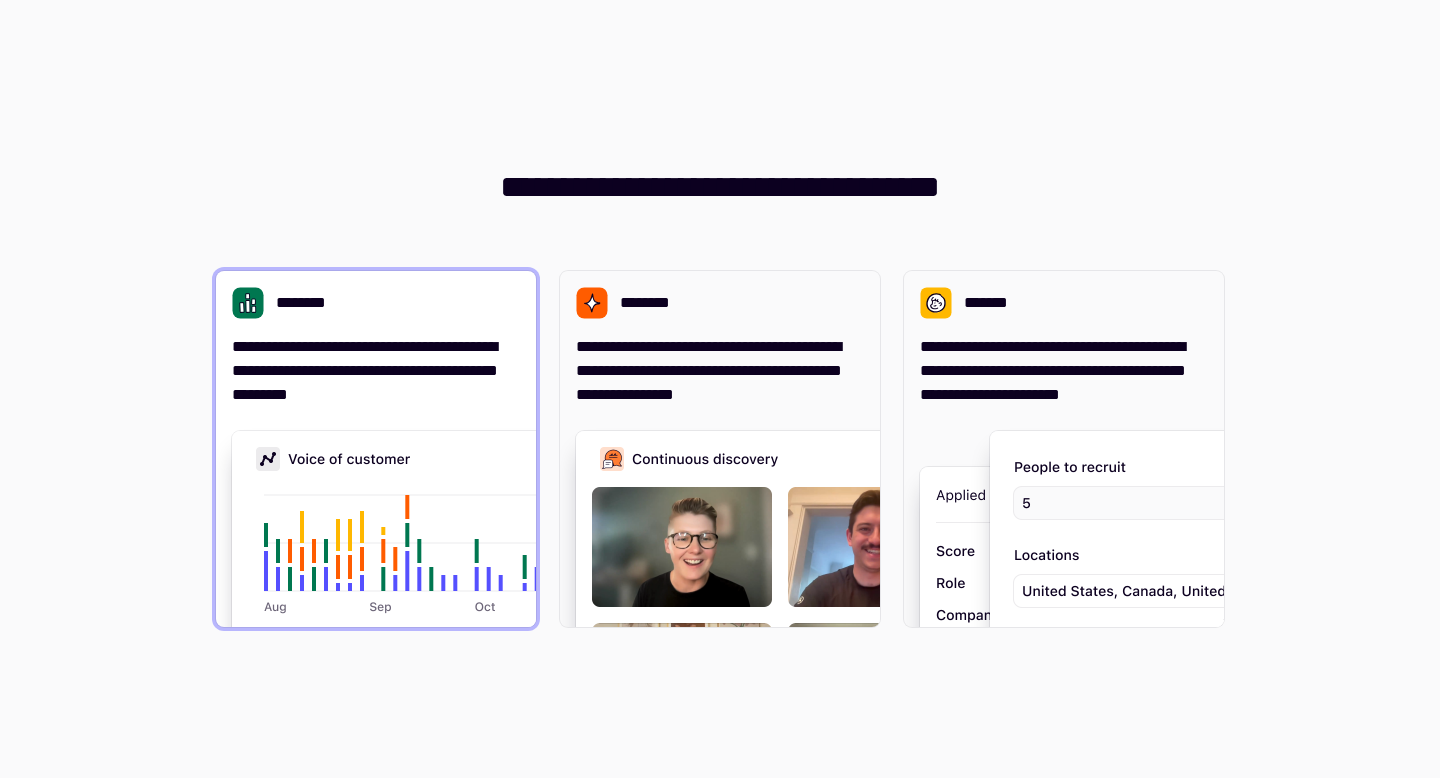 click on "**********" at bounding box center [376, 371] 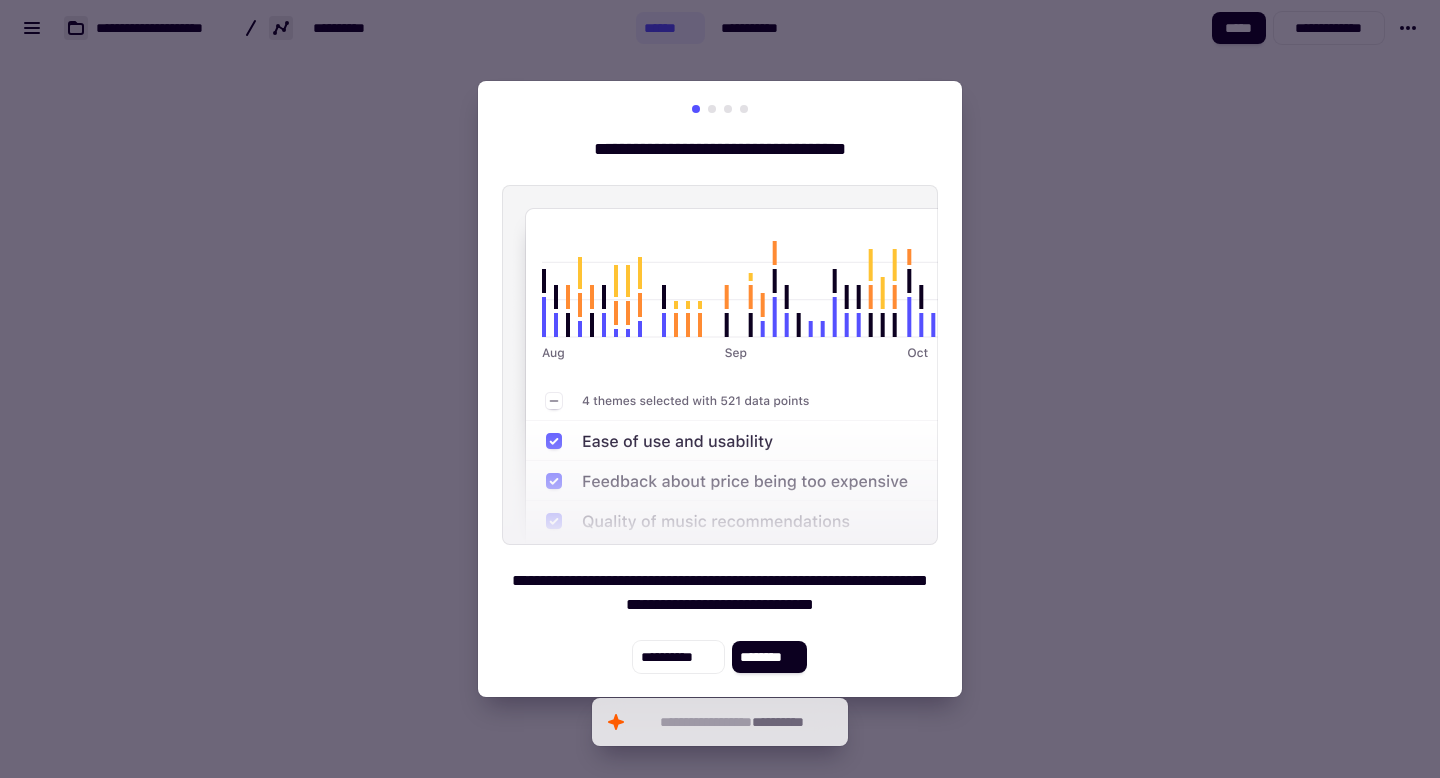 drag, startPoint x: 730, startPoint y: 450, endPoint x: 730, endPoint y: 318, distance: 132 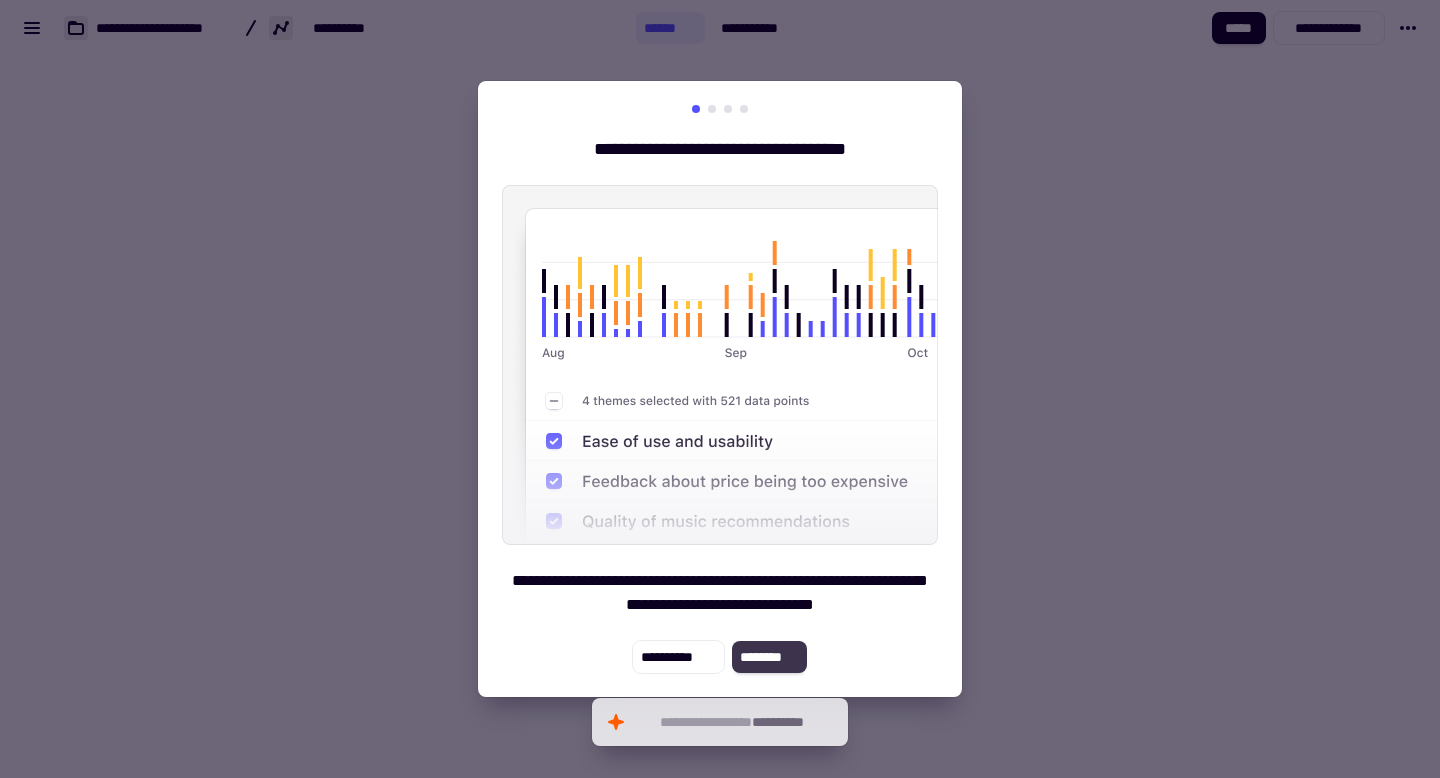 click on "********" 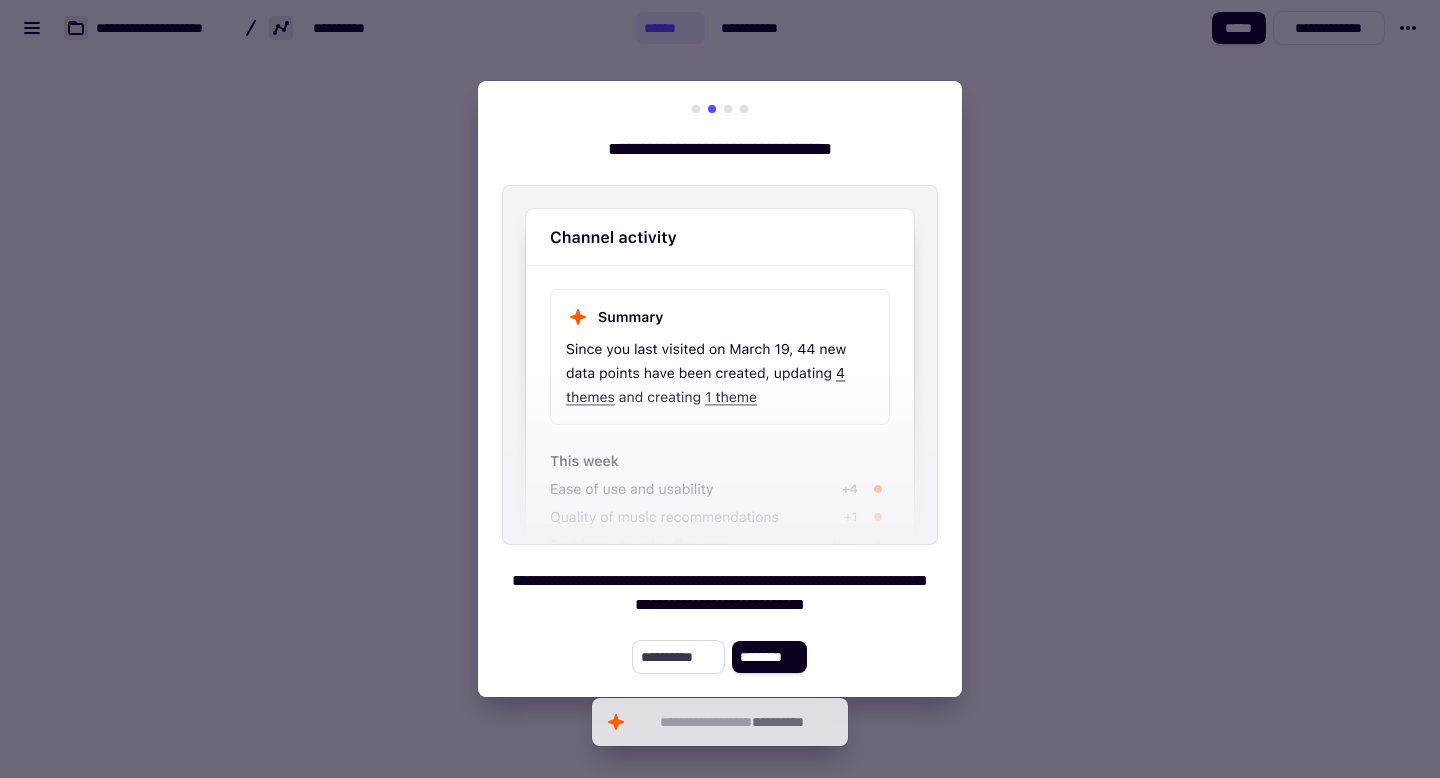 click on "**********" 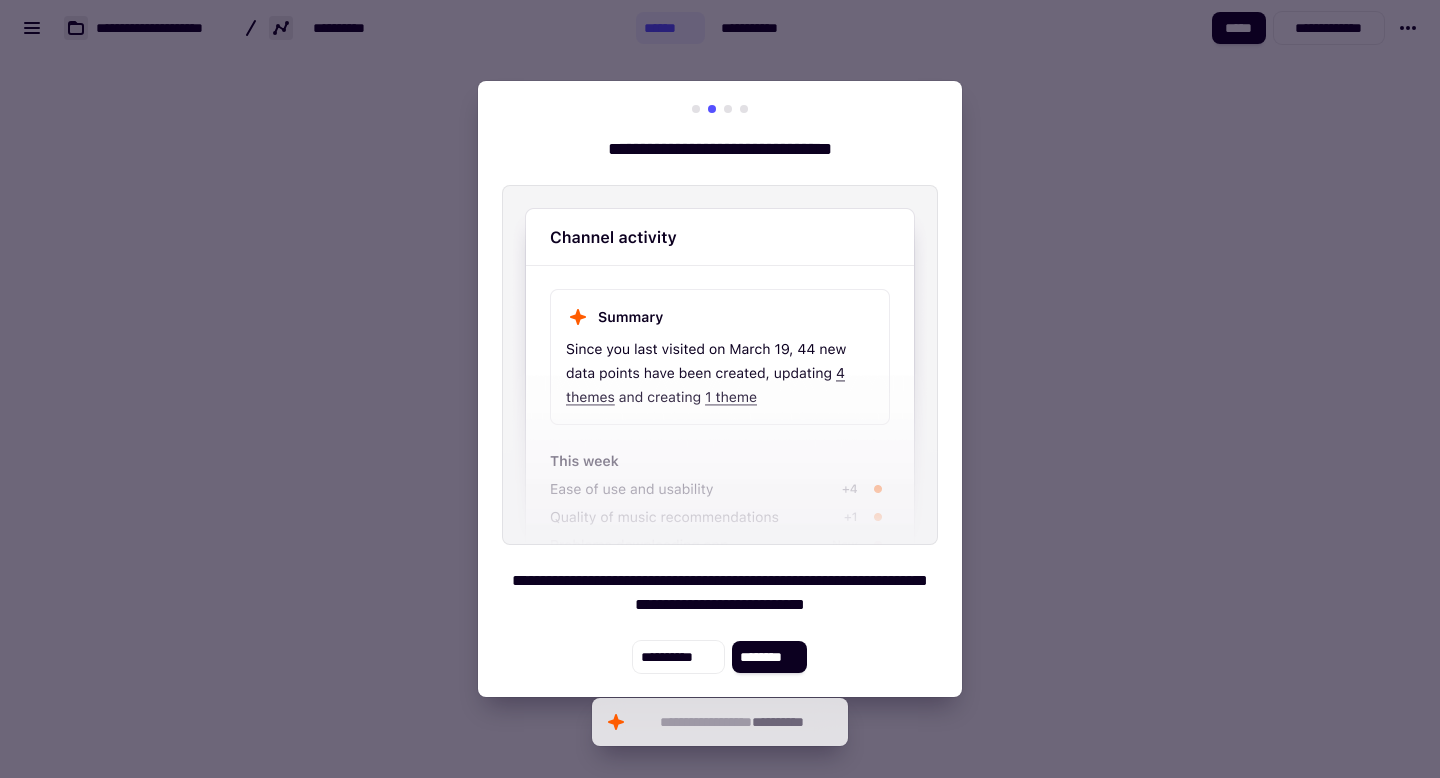 click at bounding box center (720, 365) 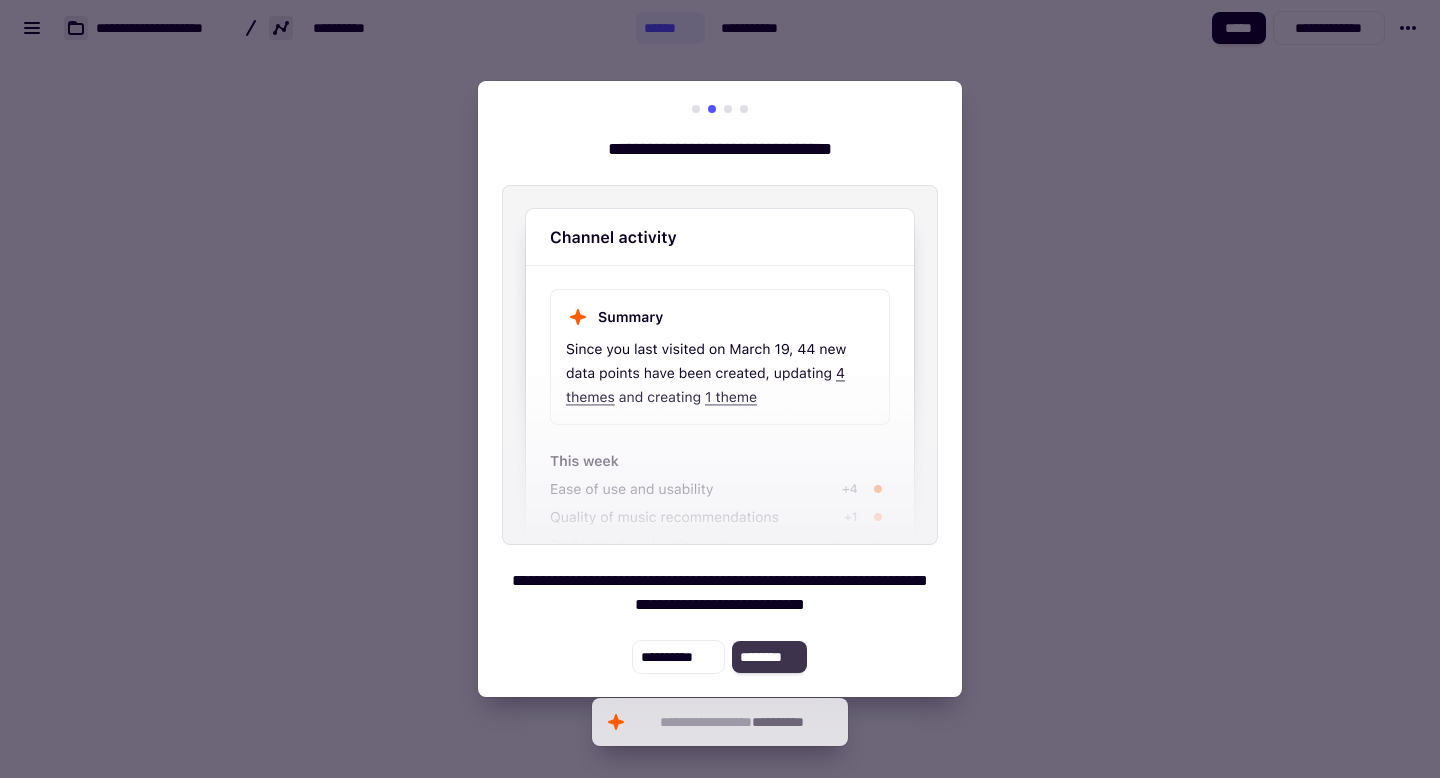 click on "********" 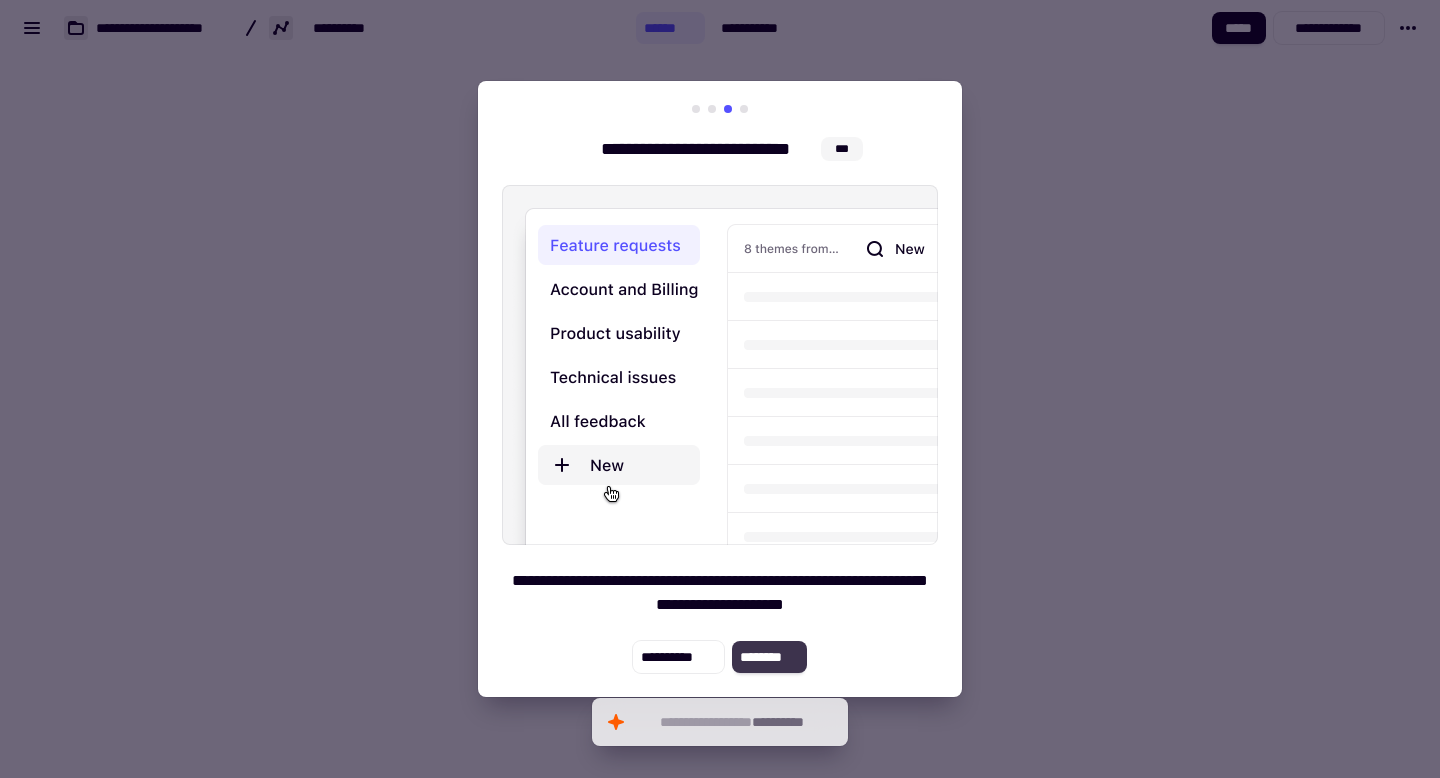 click on "********" 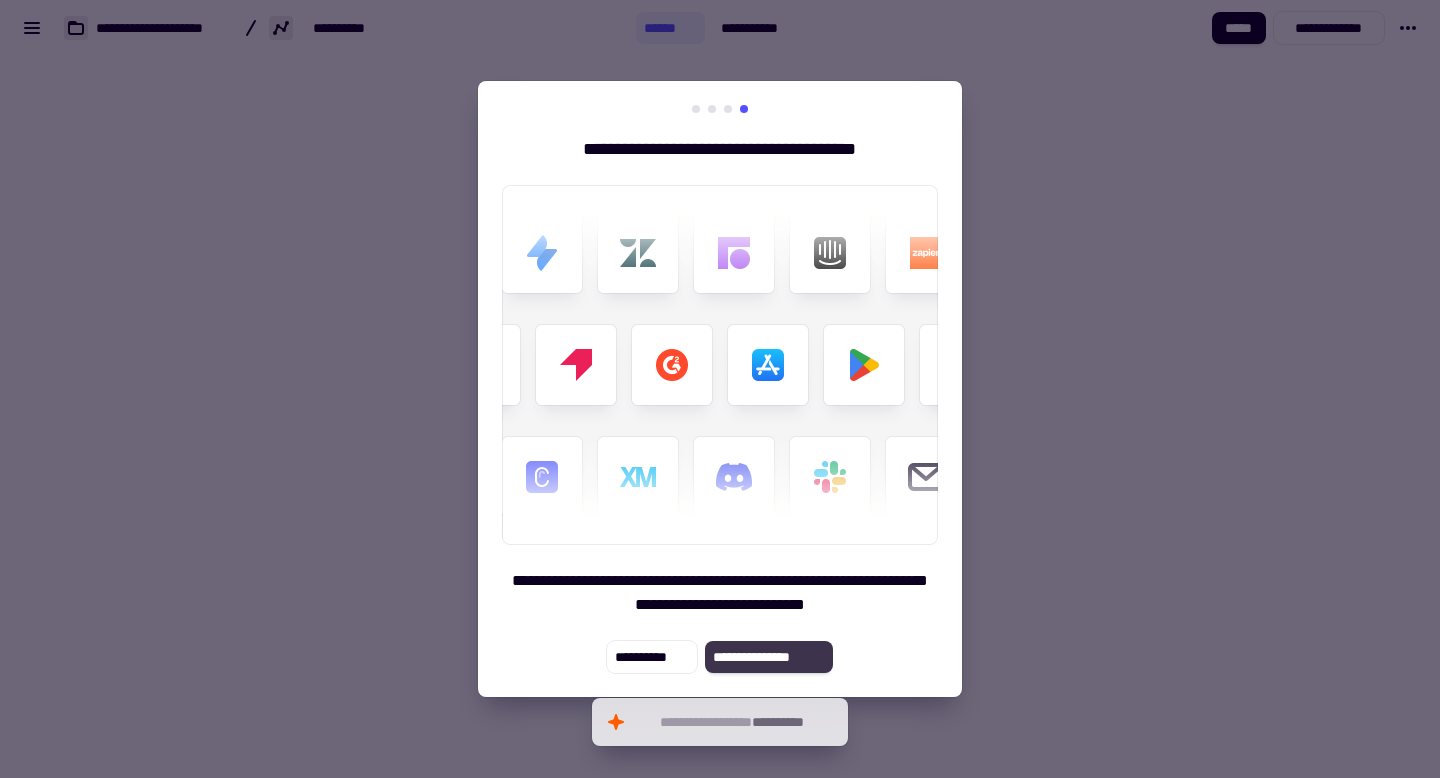 click on "**********" 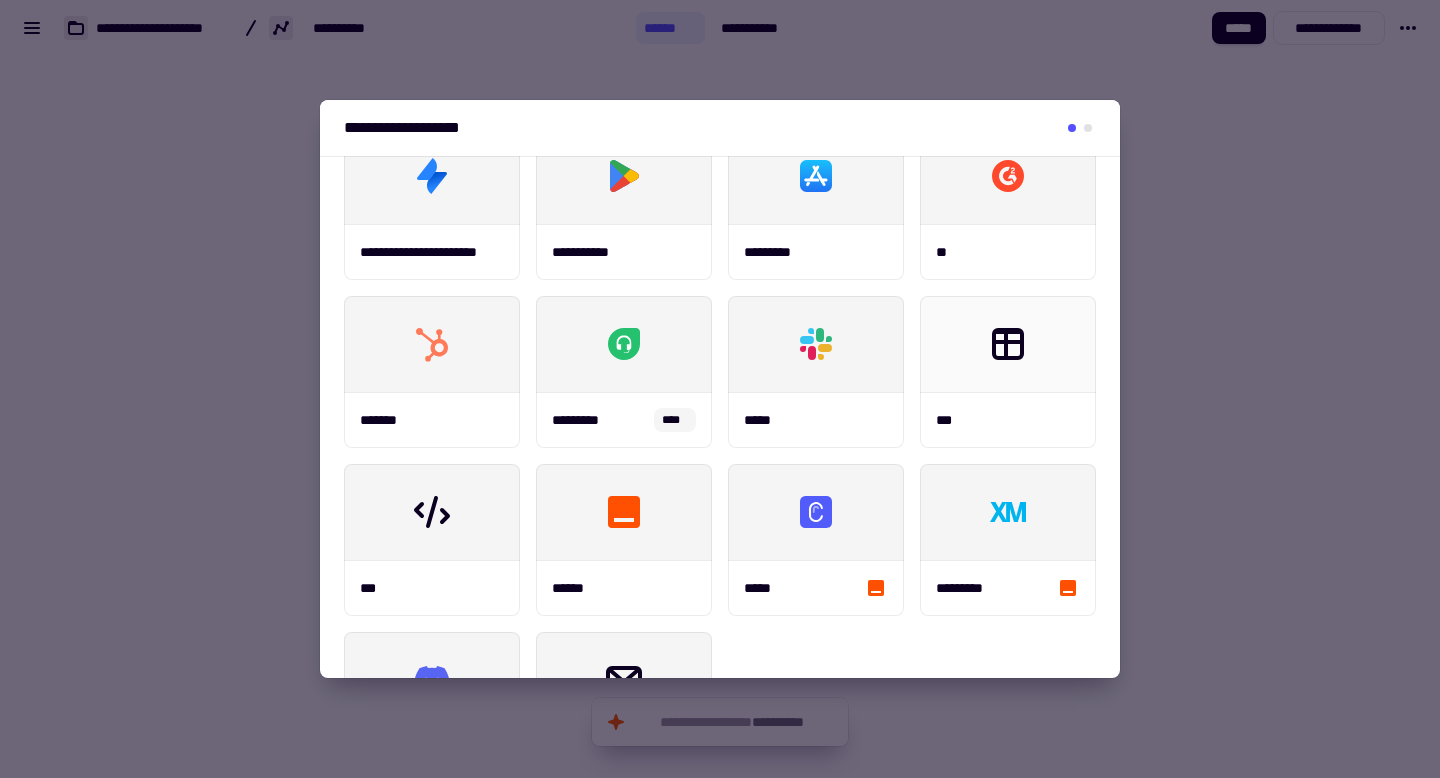 scroll, scrollTop: 226, scrollLeft: 0, axis: vertical 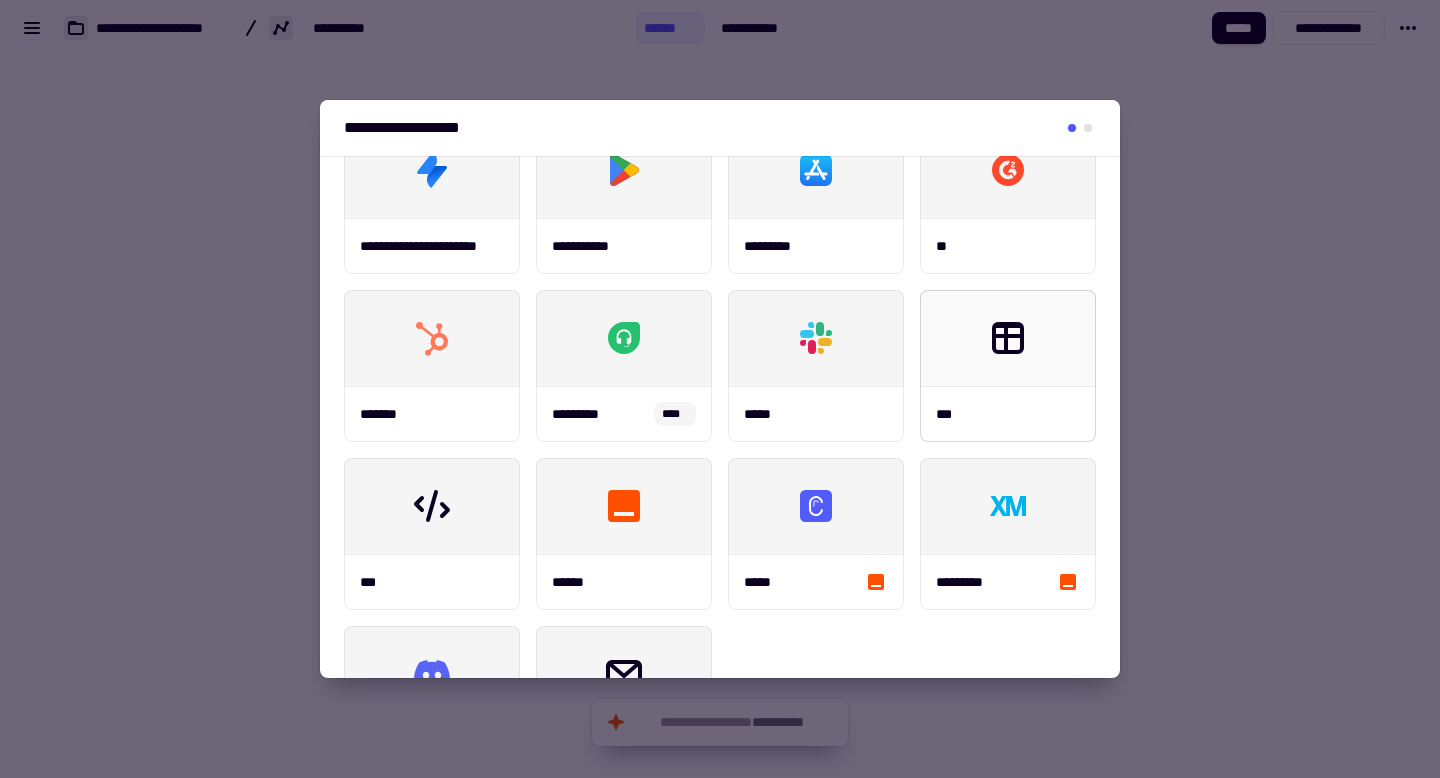 click at bounding box center (1008, 338) 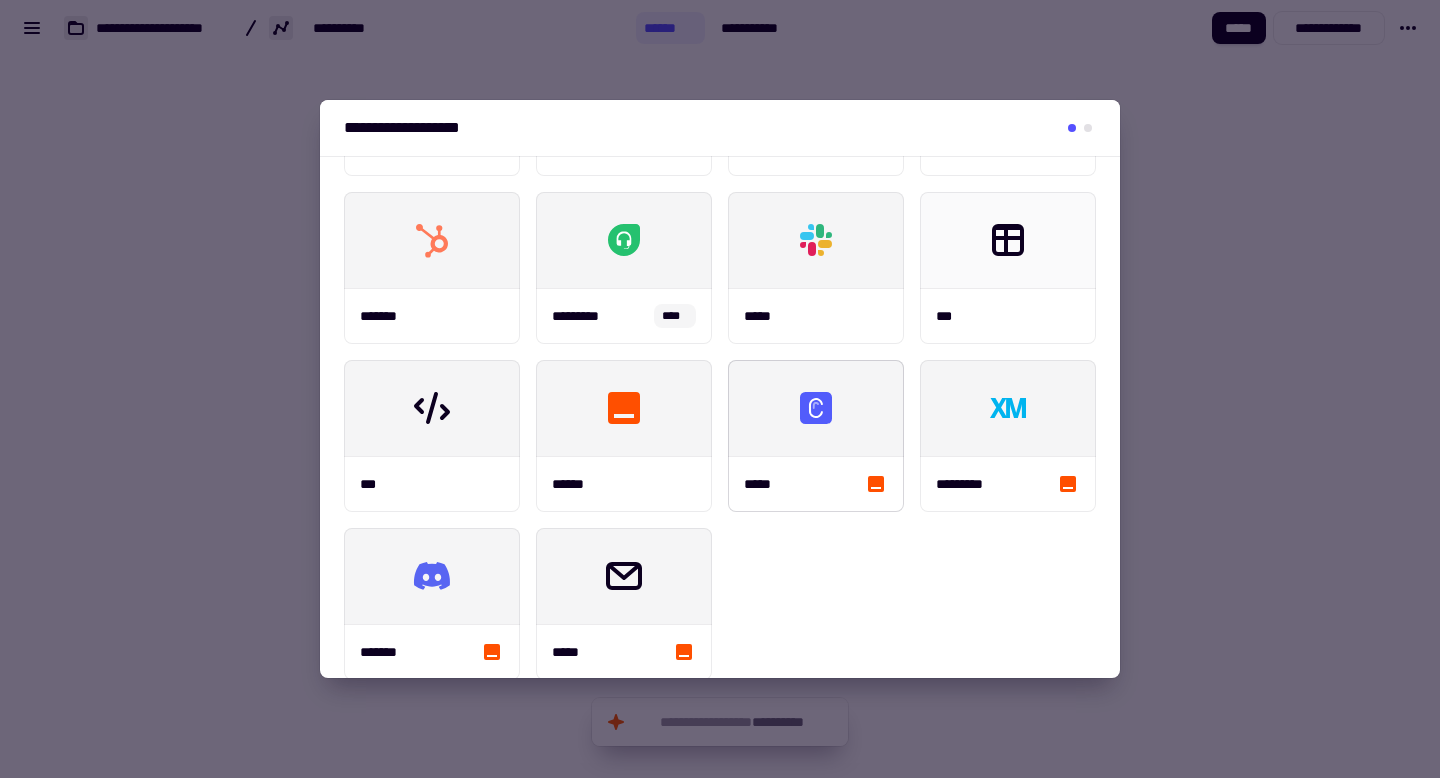 scroll, scrollTop: 350, scrollLeft: 0, axis: vertical 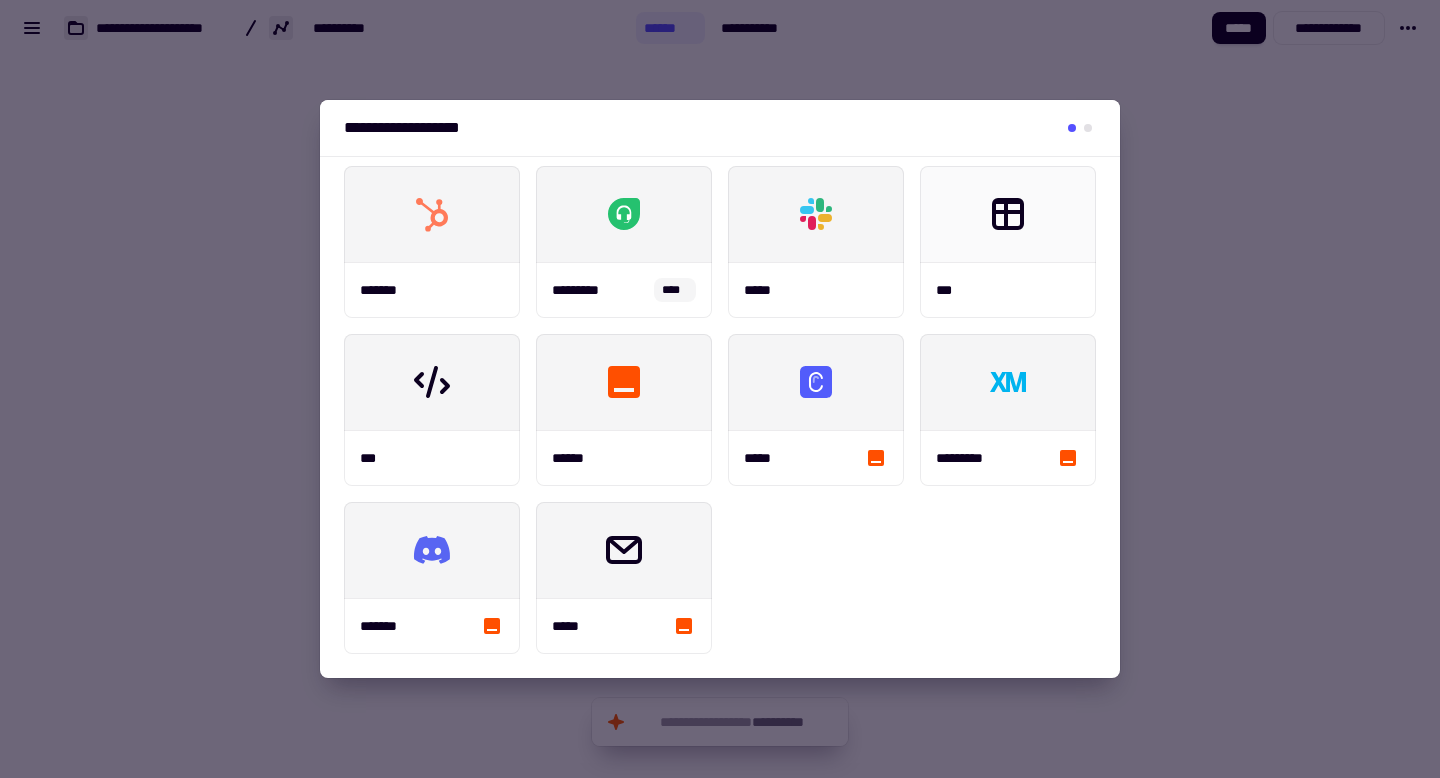 click on "**********" at bounding box center [720, 242] 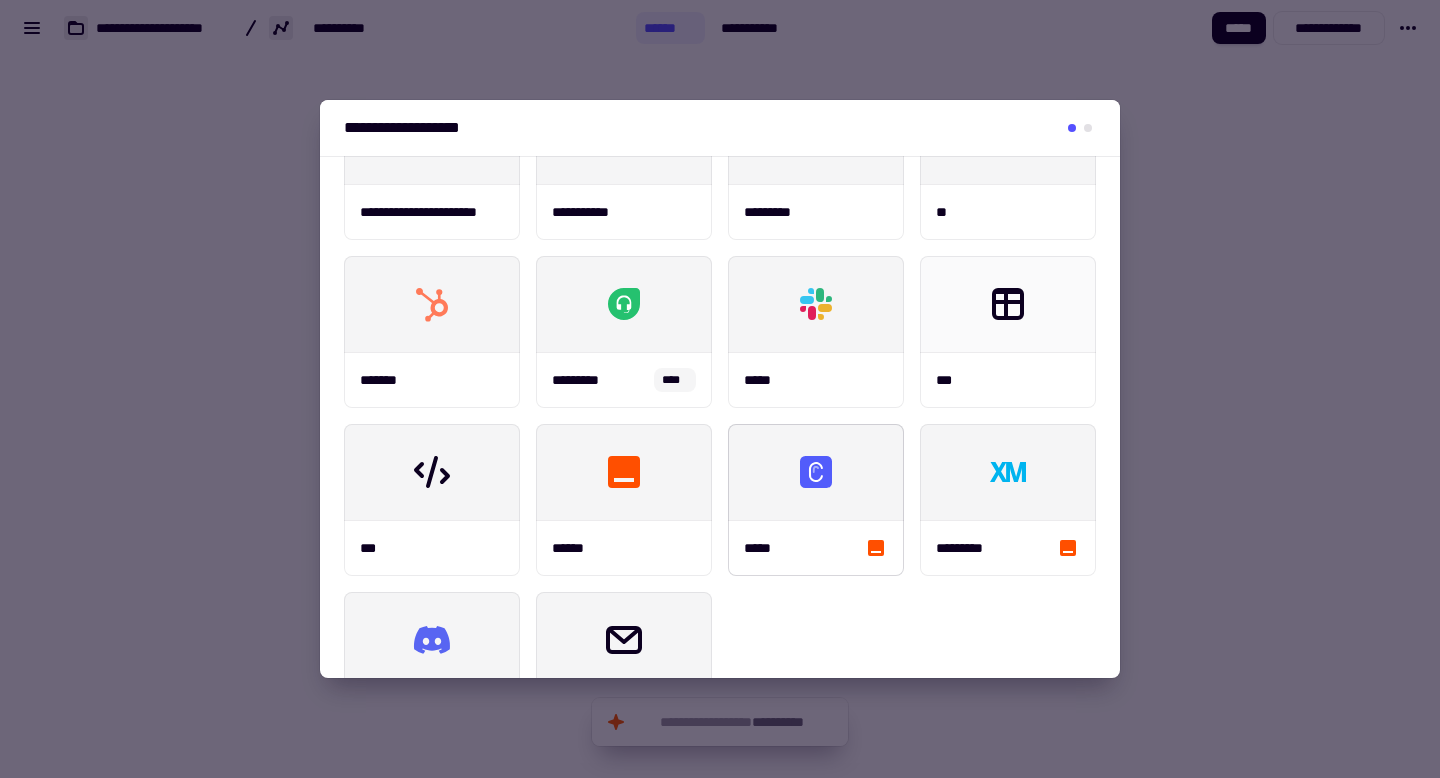 scroll, scrollTop: 232, scrollLeft: 0, axis: vertical 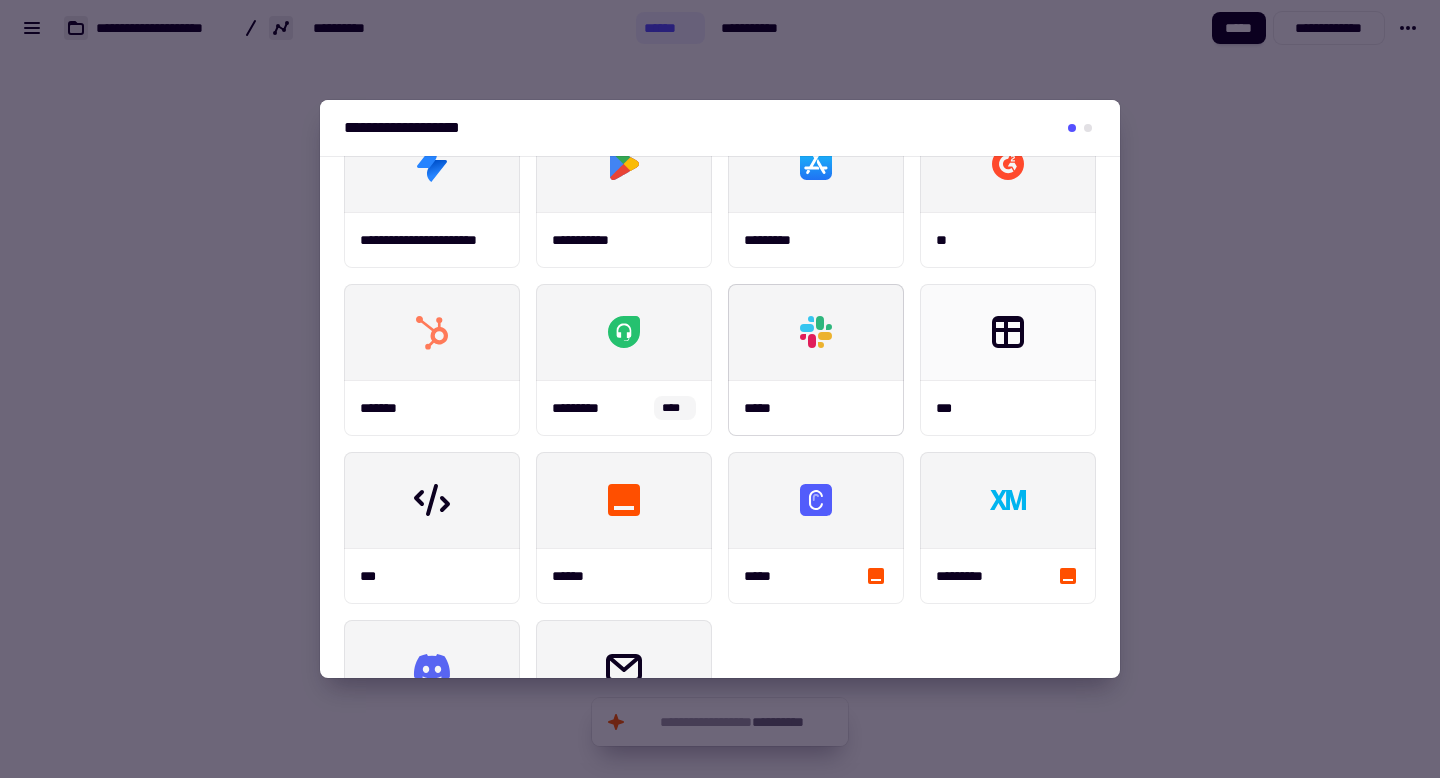 click 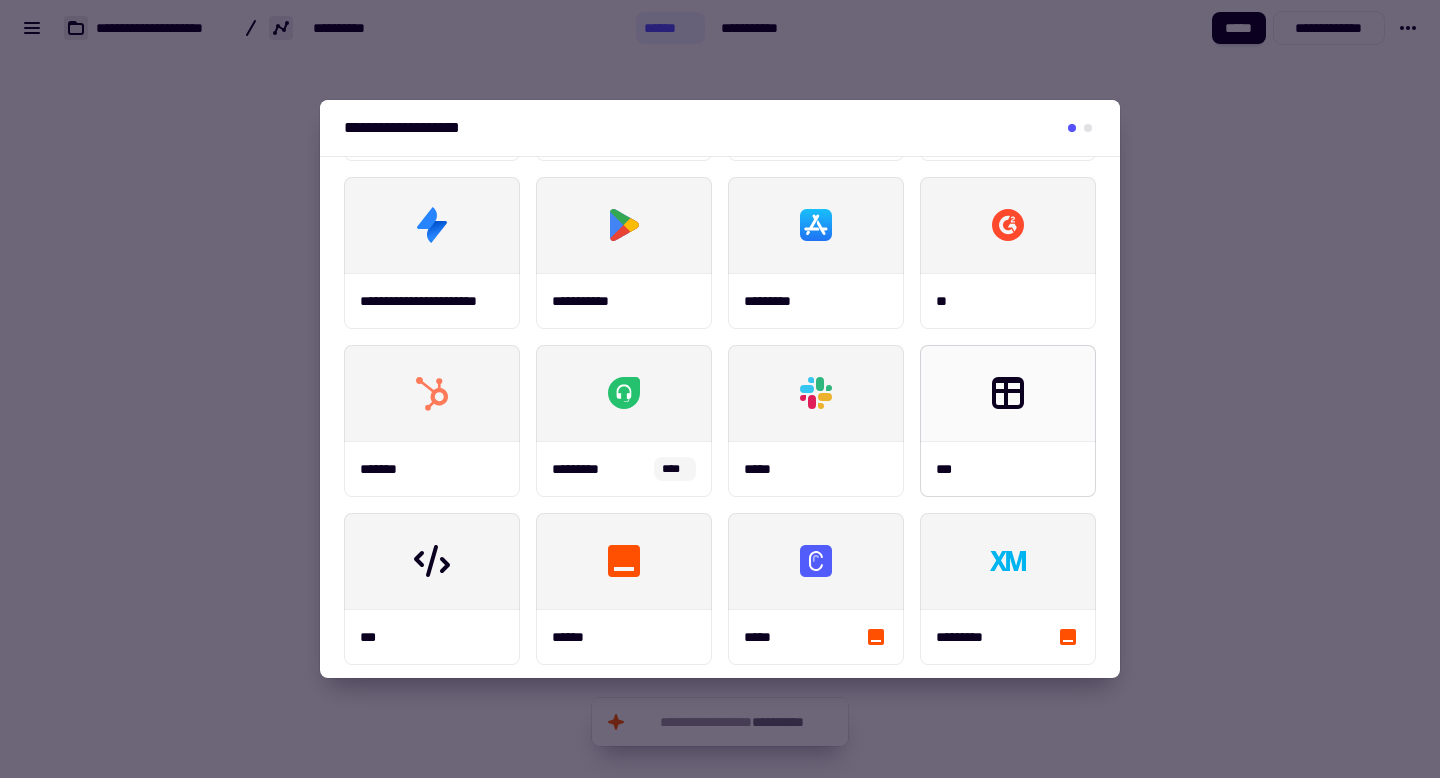 scroll, scrollTop: 350, scrollLeft: 0, axis: vertical 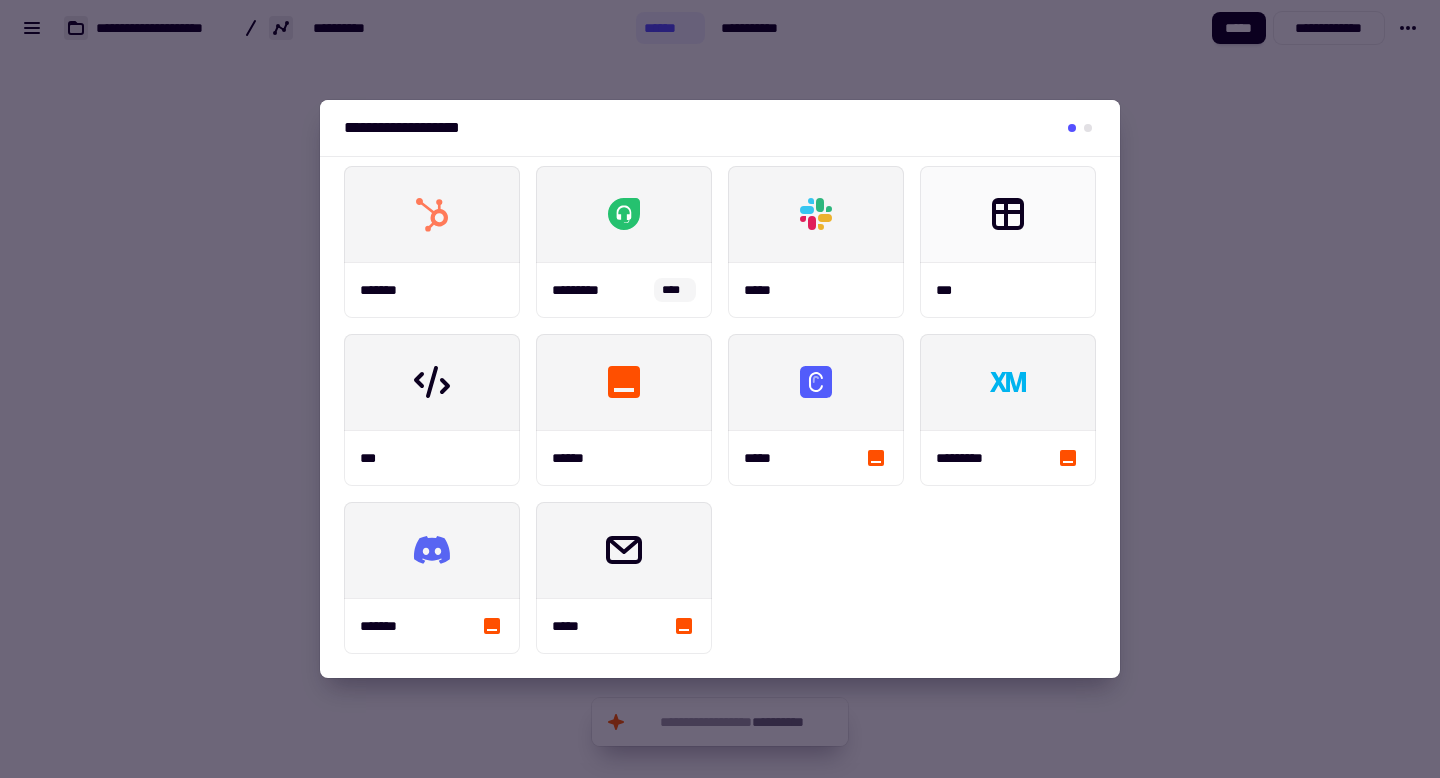 click at bounding box center (720, 389) 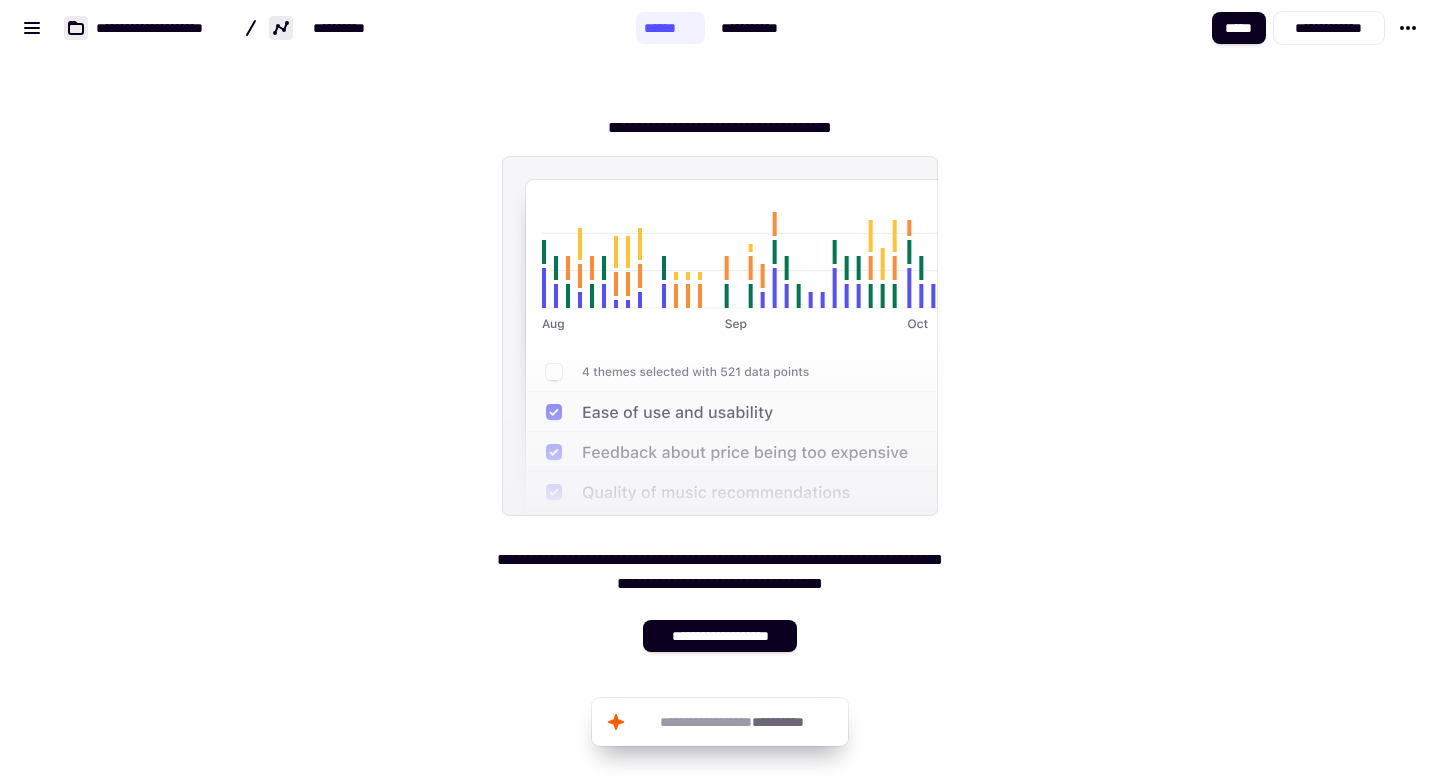 click on "**********" at bounding box center [720, 376] 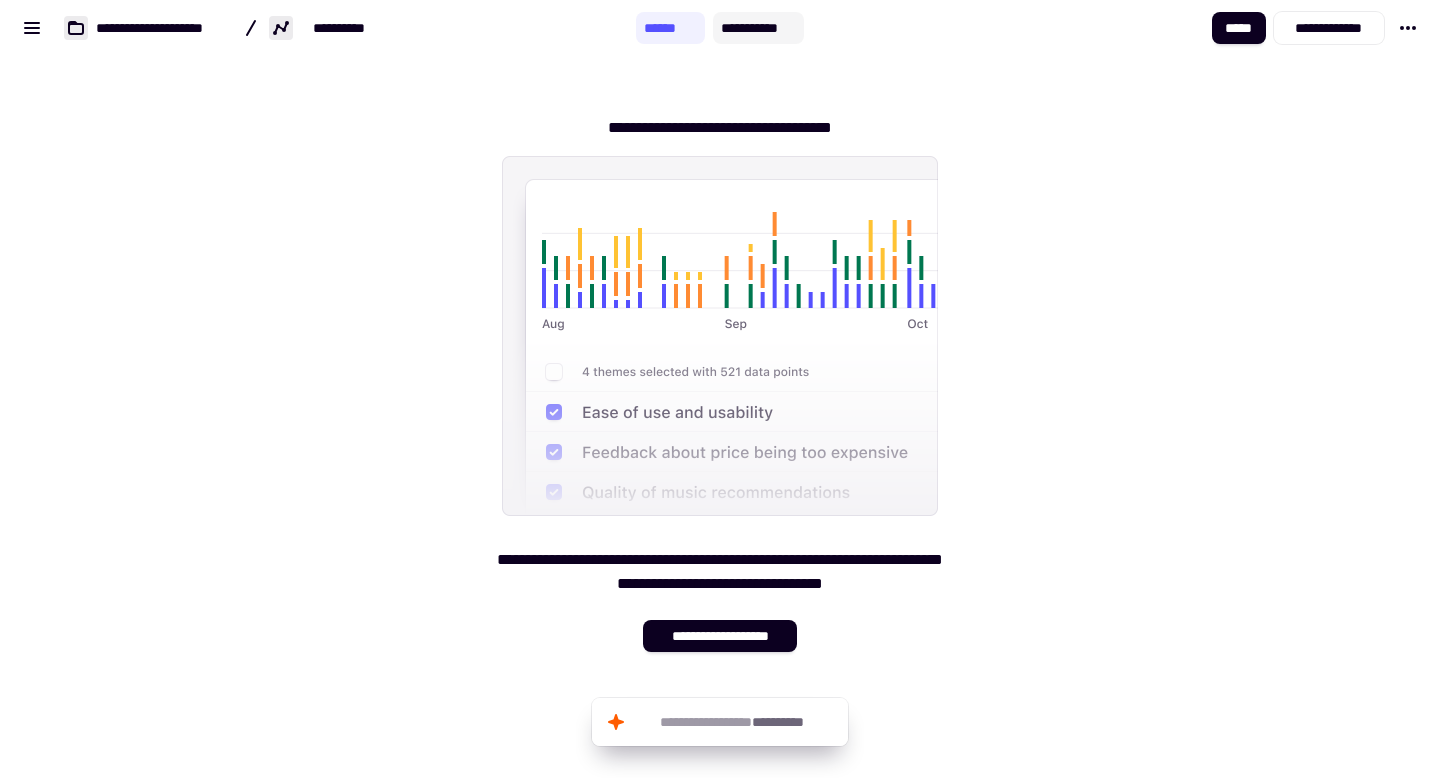 click on "**********" 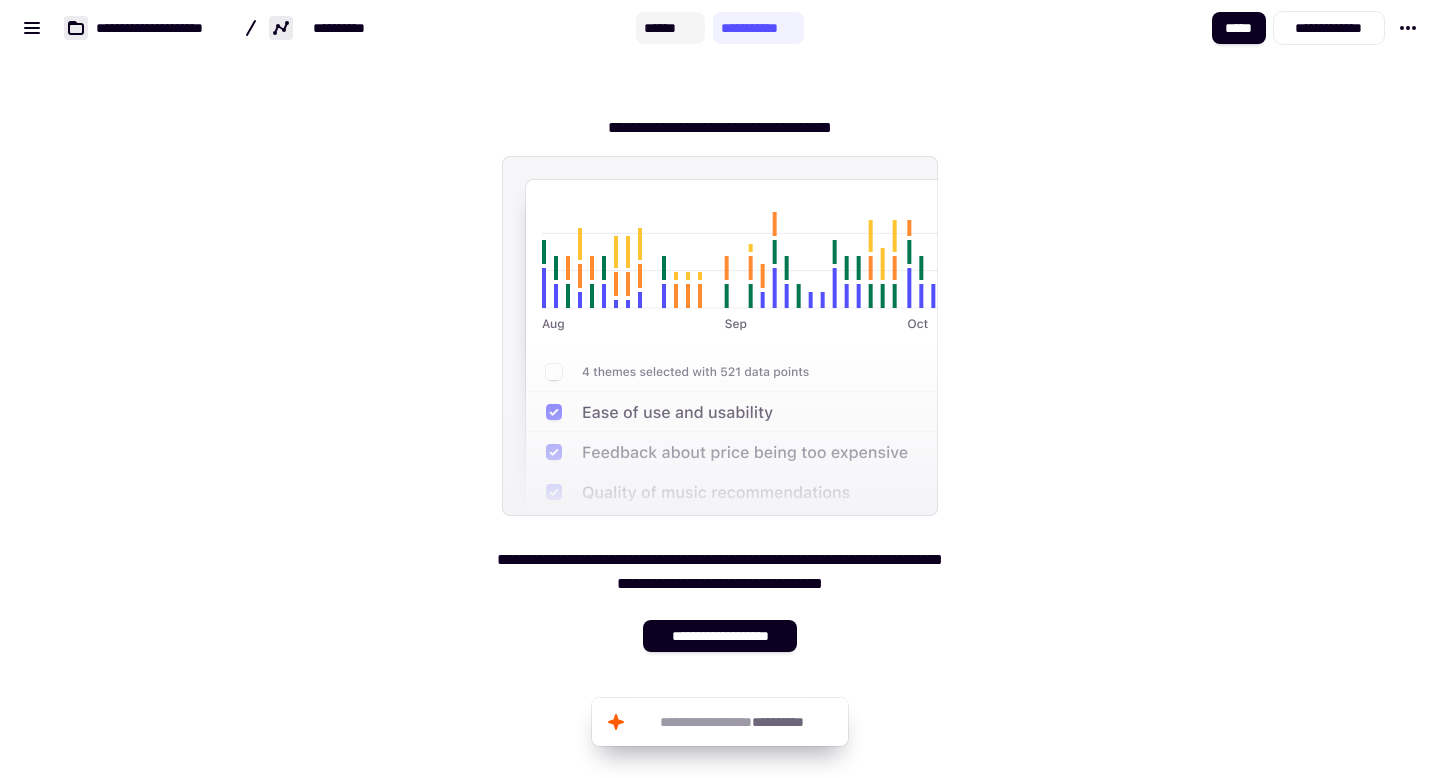 click on "******" 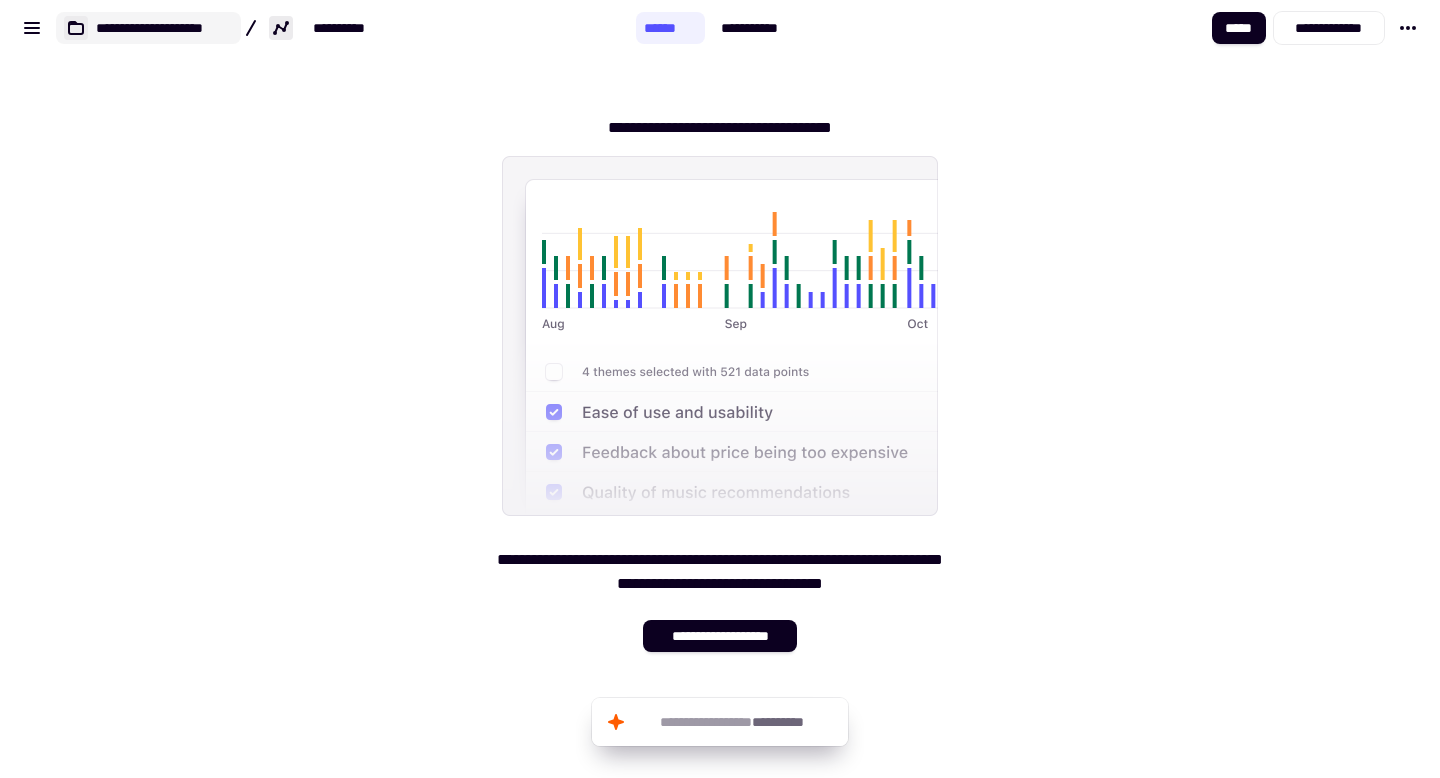 click on "**********" 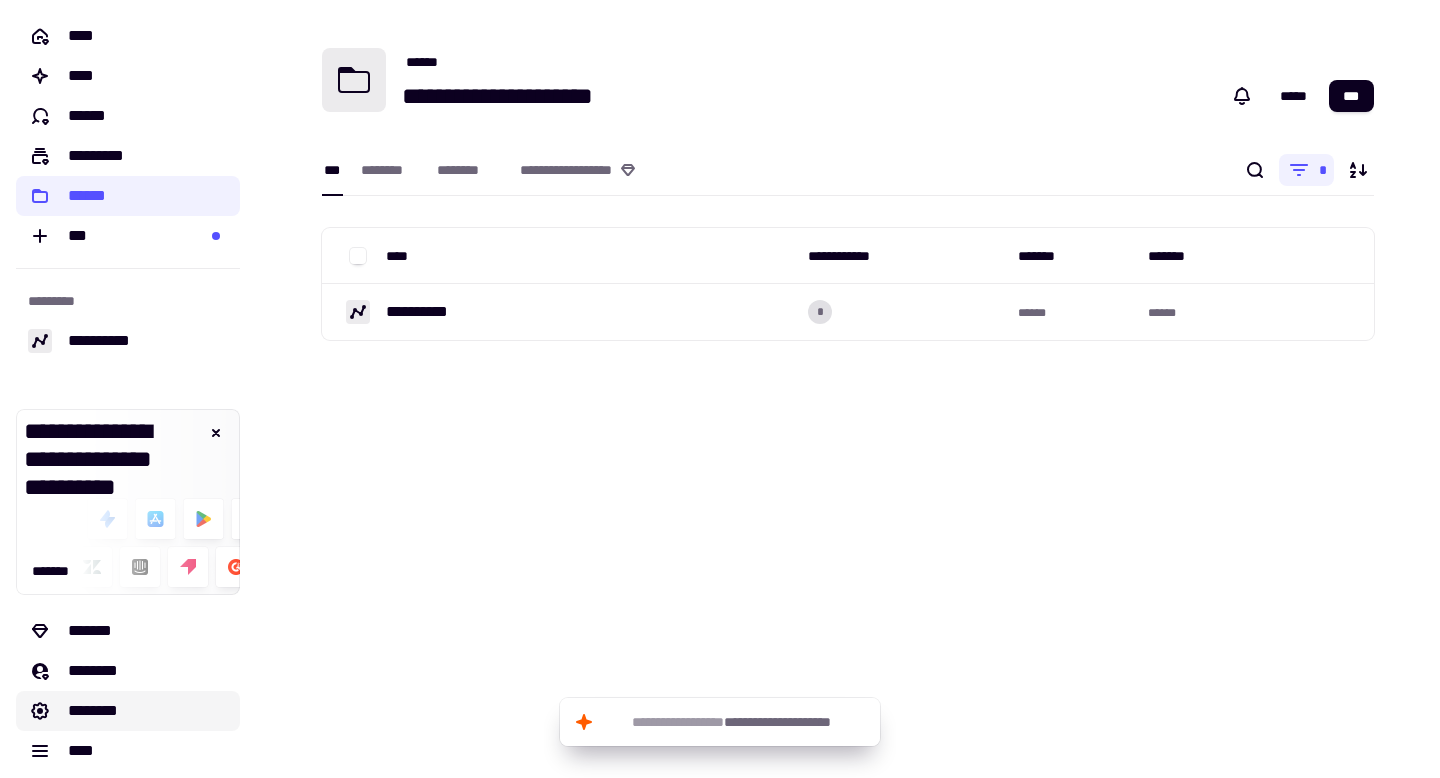 scroll, scrollTop: 9, scrollLeft: 0, axis: vertical 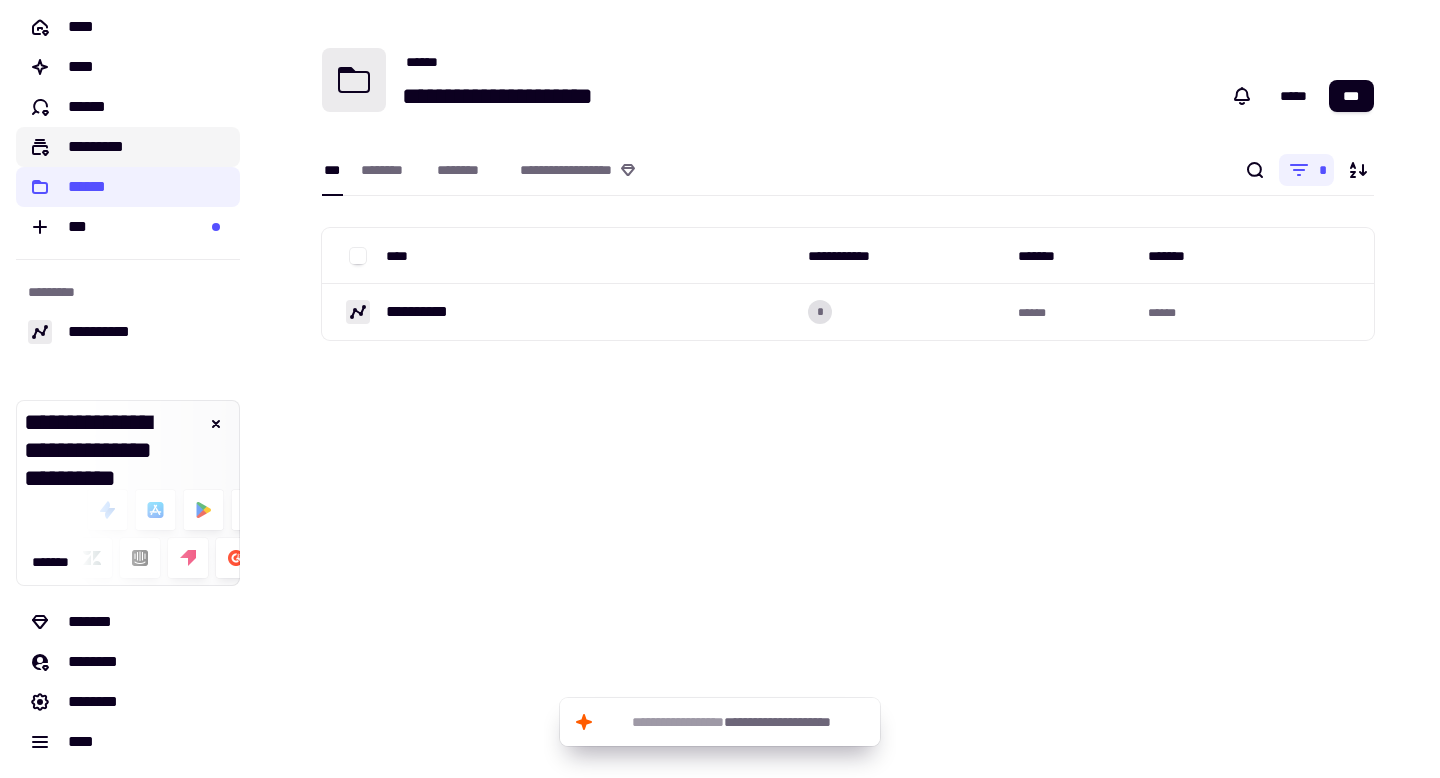 click on "*********" 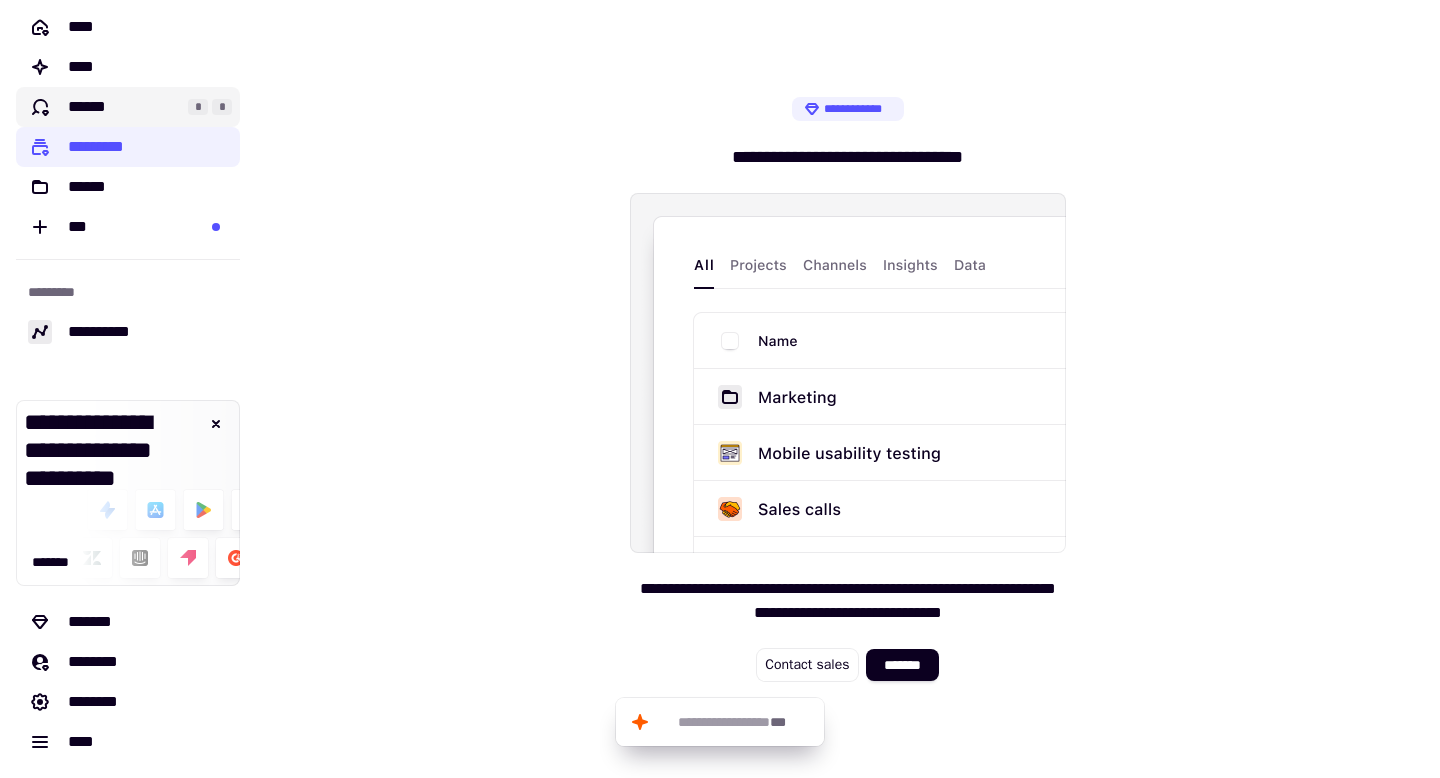 click on "******" 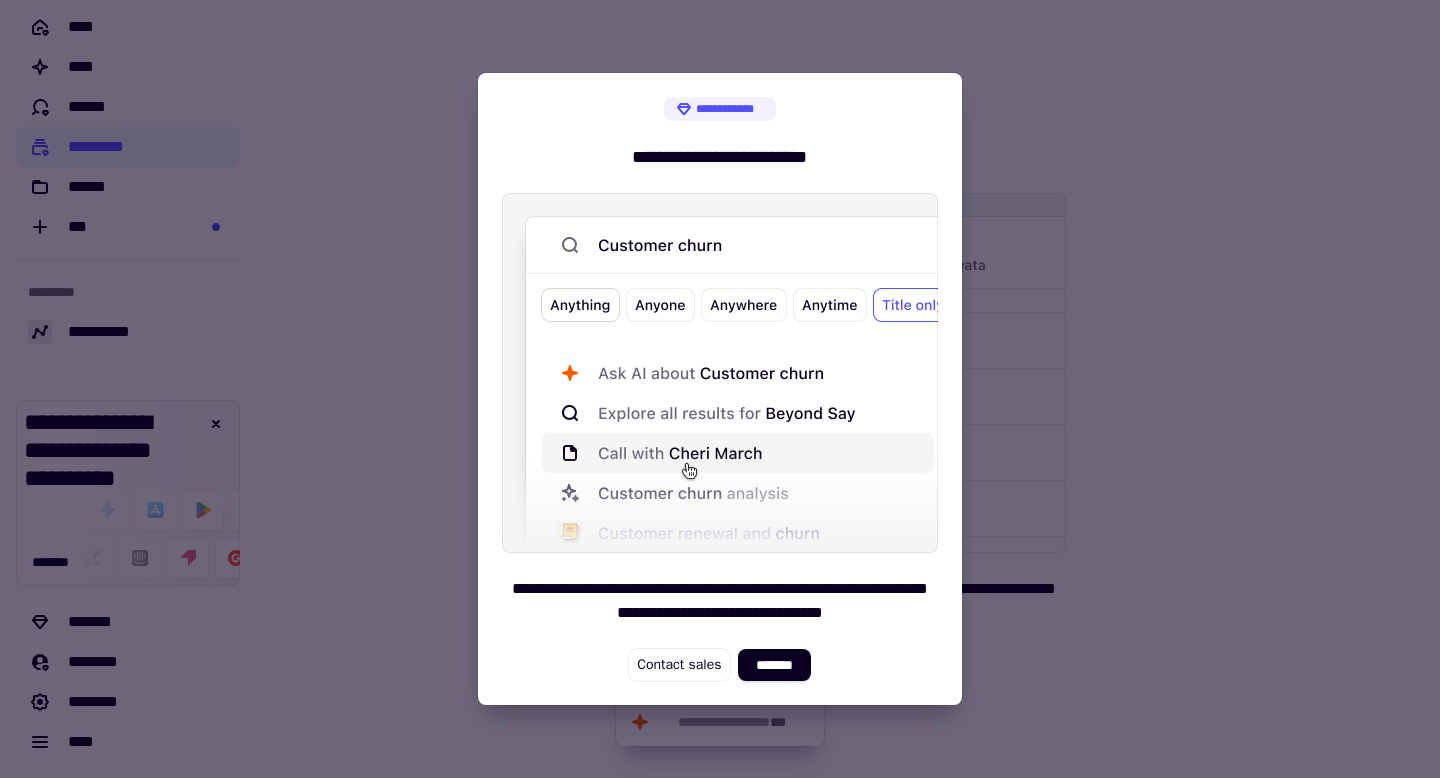 click at bounding box center (720, 389) 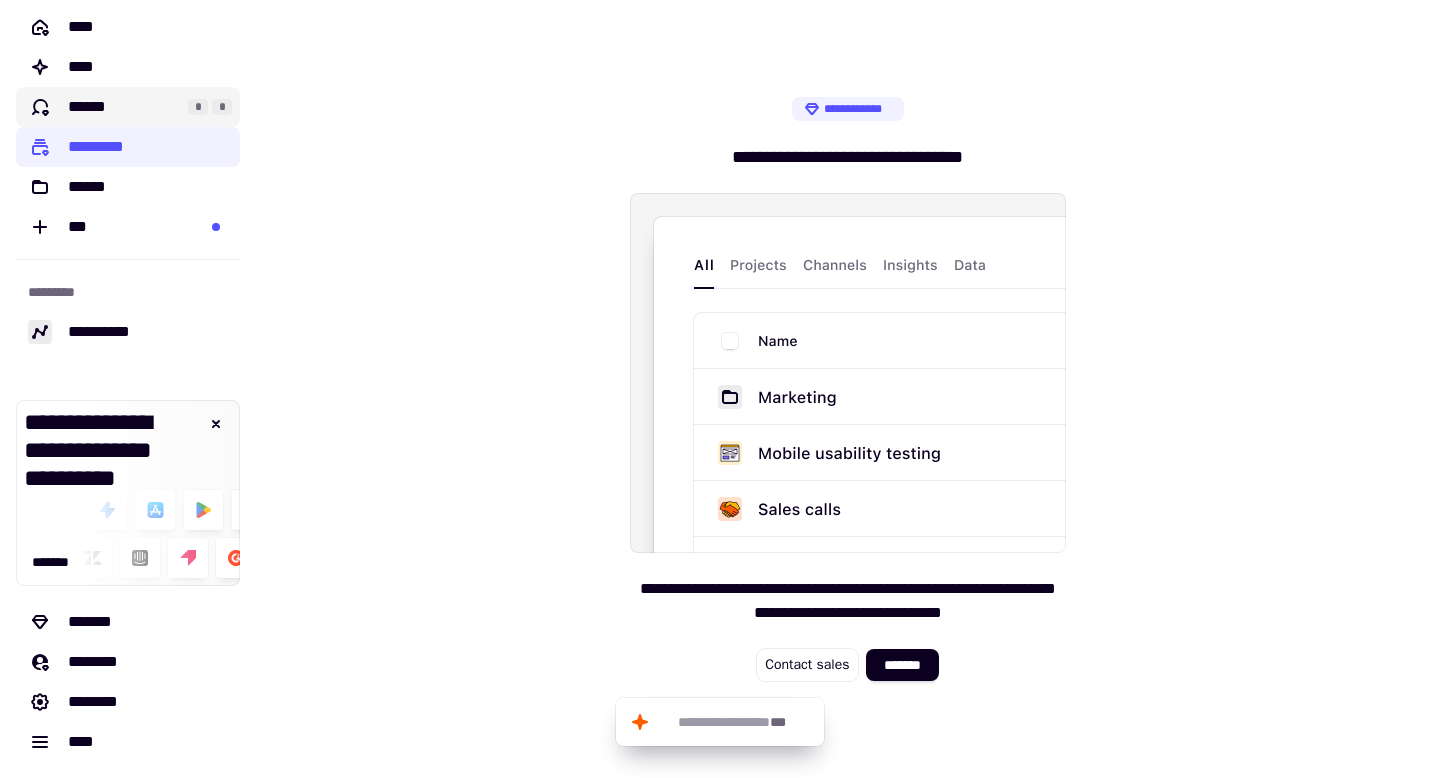 click on "******" 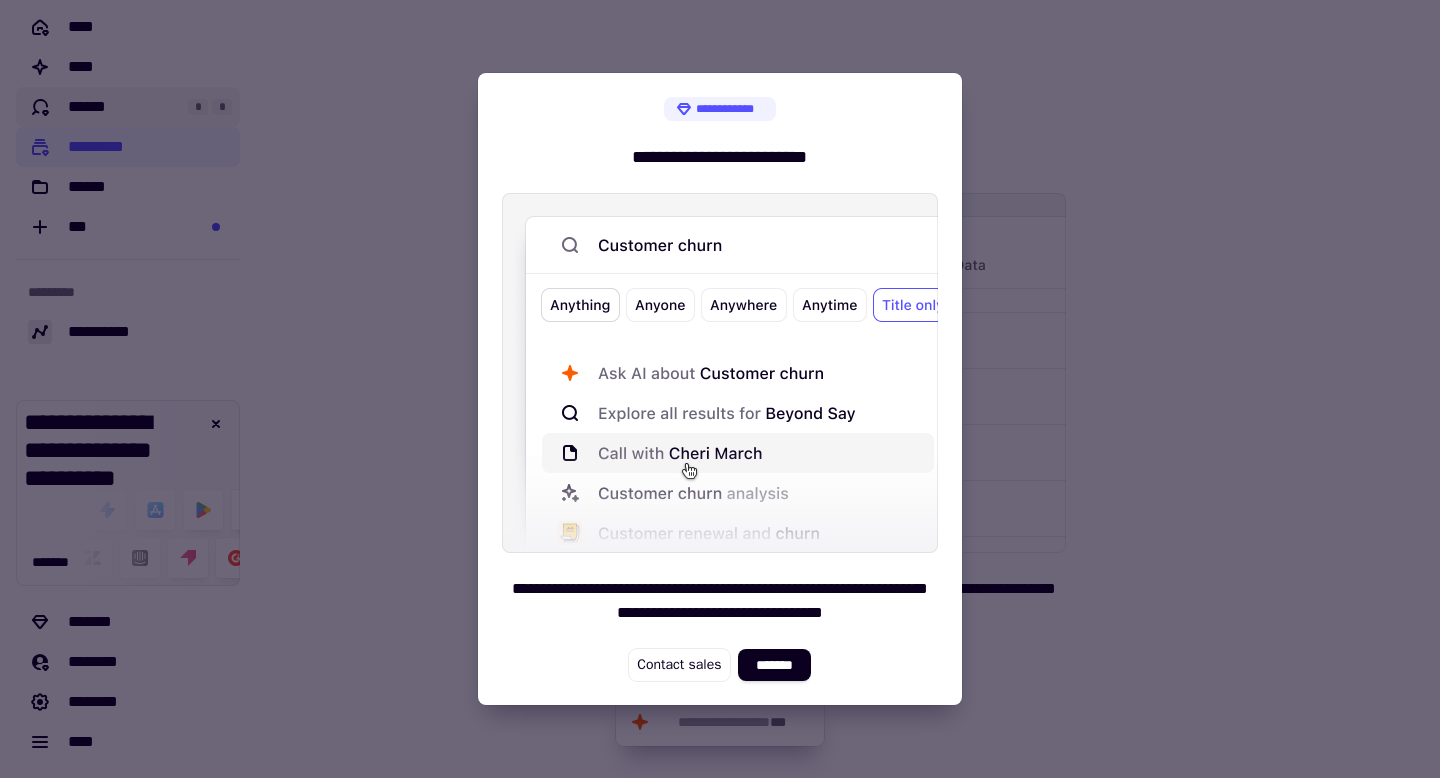 click at bounding box center (720, 389) 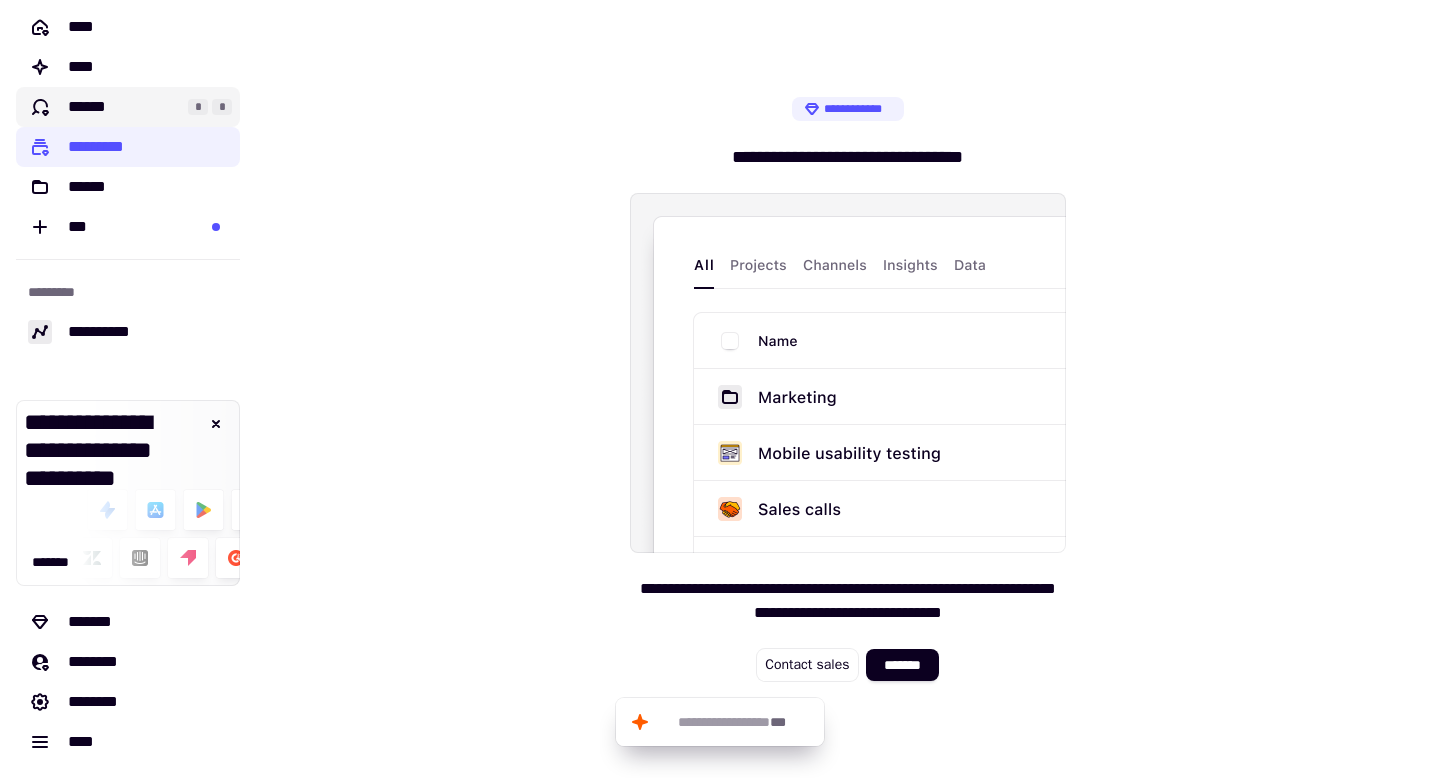 click on "*" 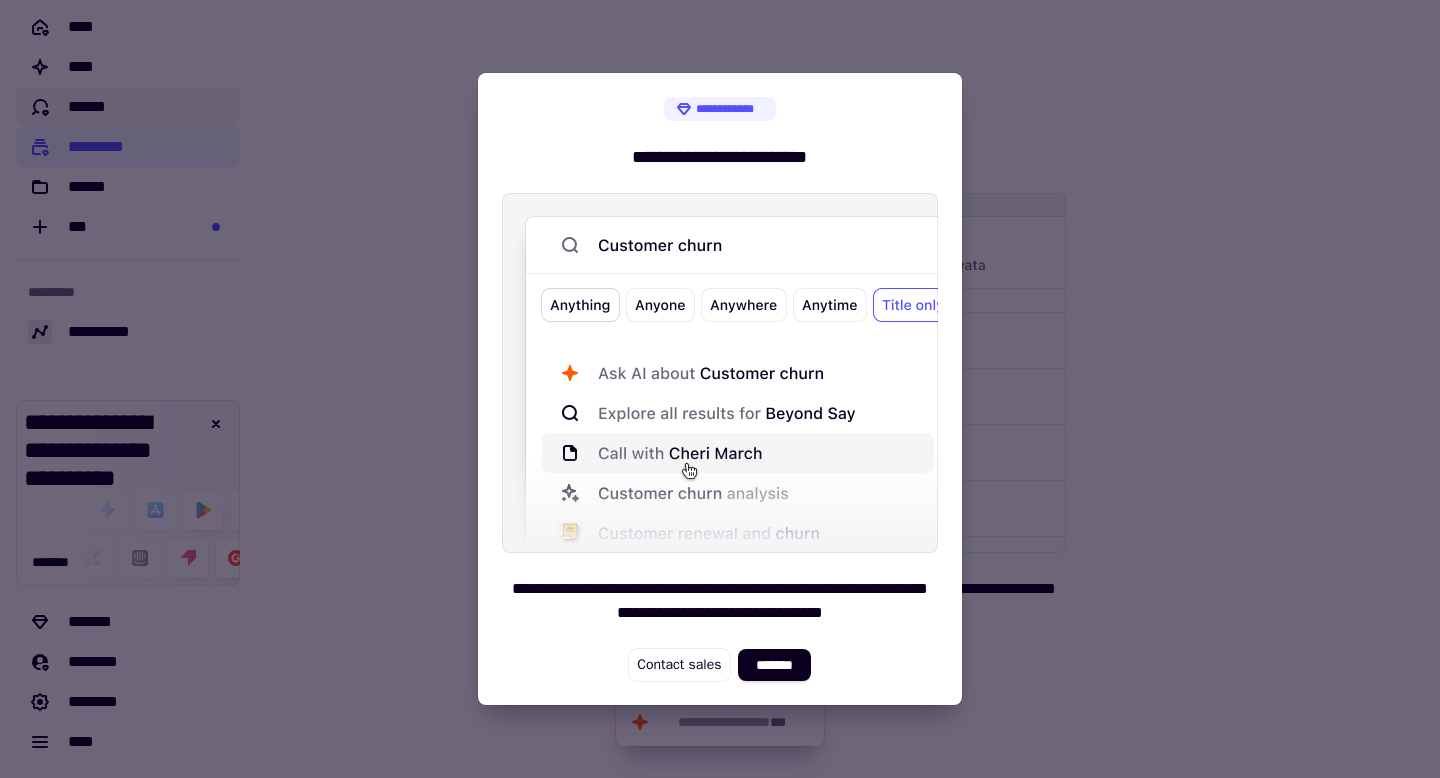 click at bounding box center [720, 389] 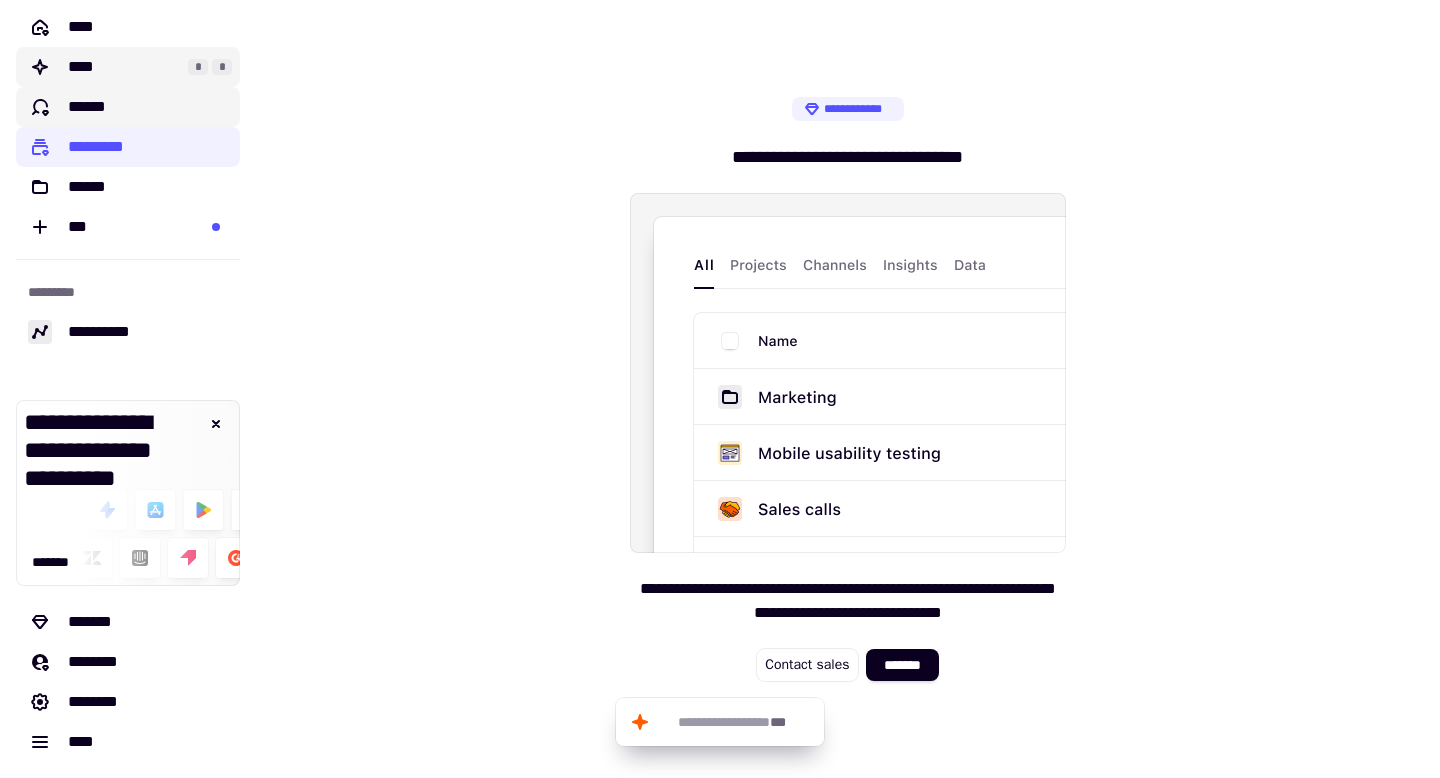 click on "****" 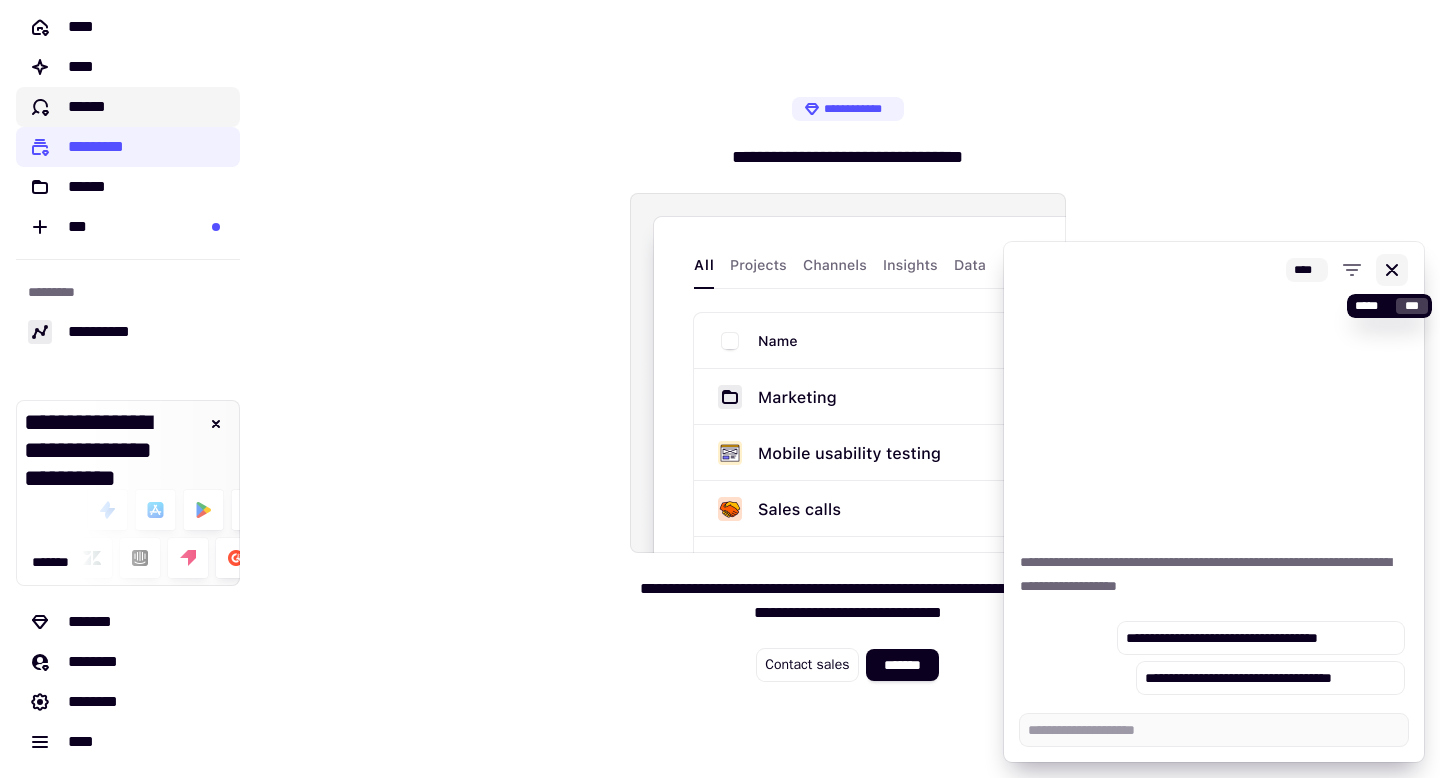 type on "*" 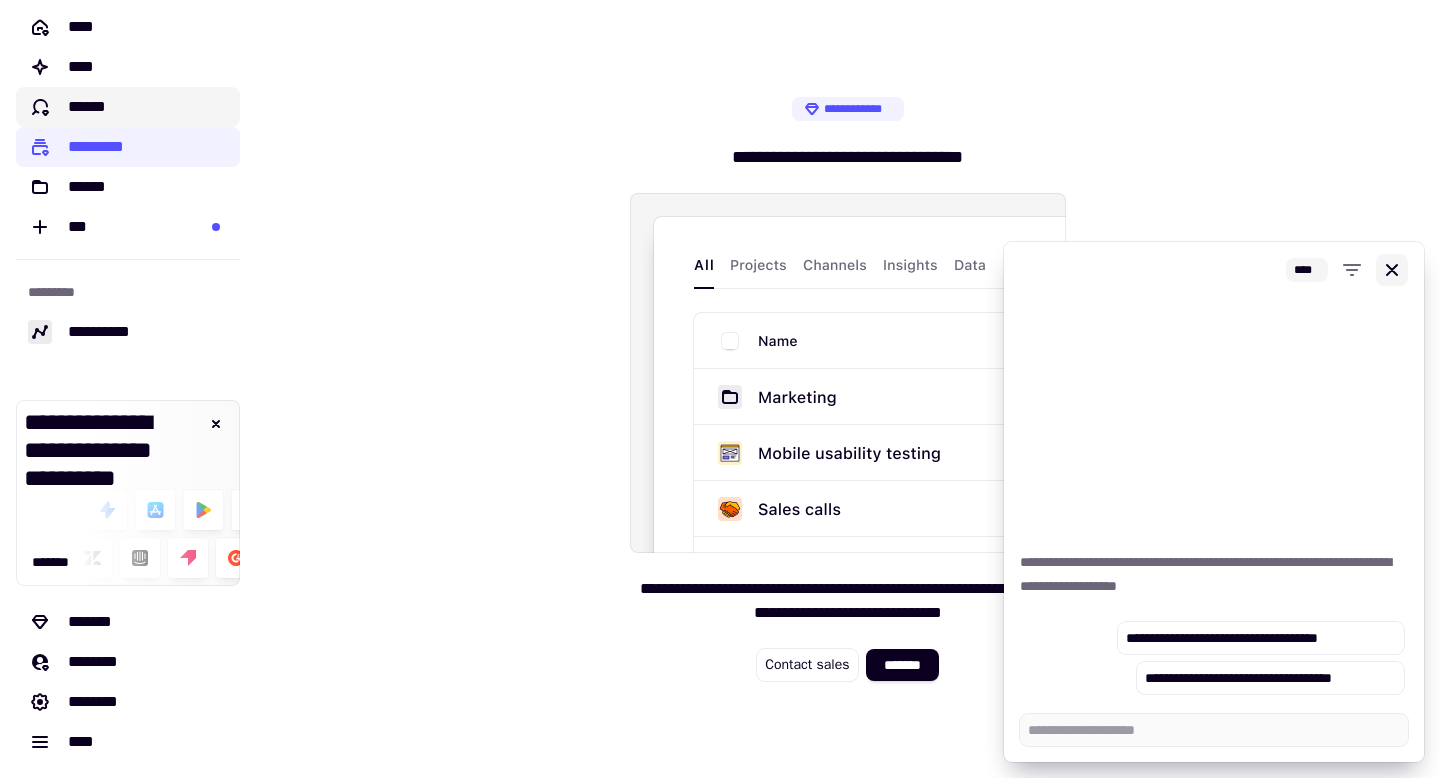 click 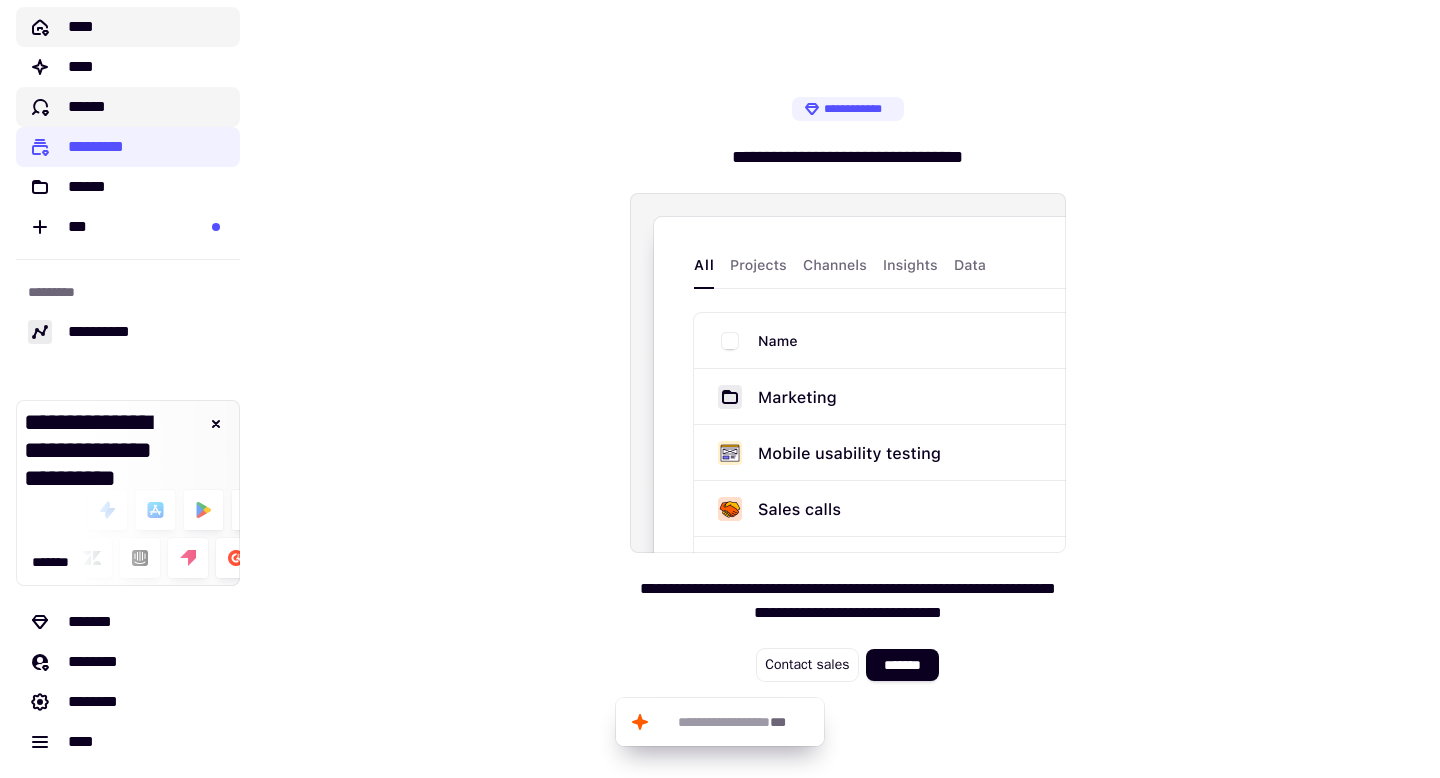 click on "****" 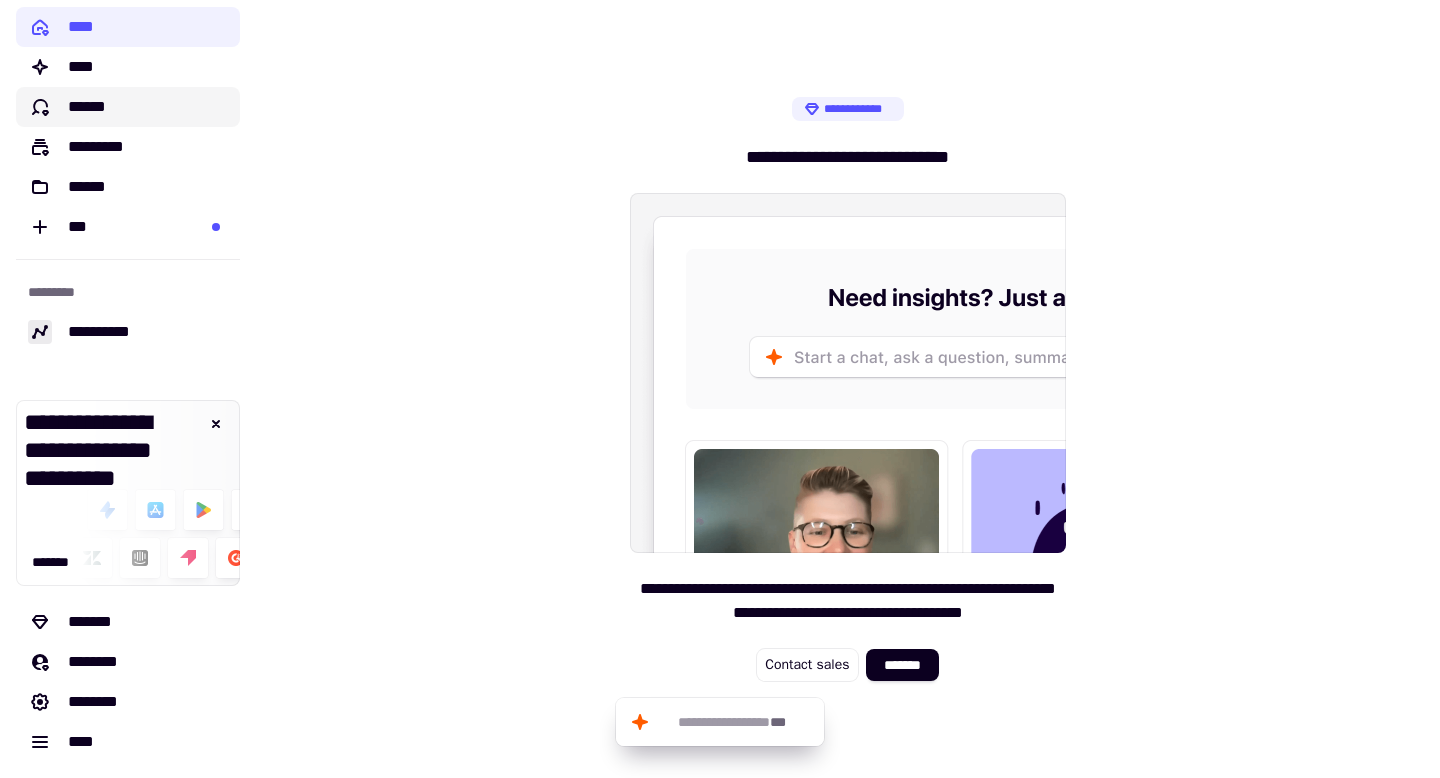 click at bounding box center (848, 373) 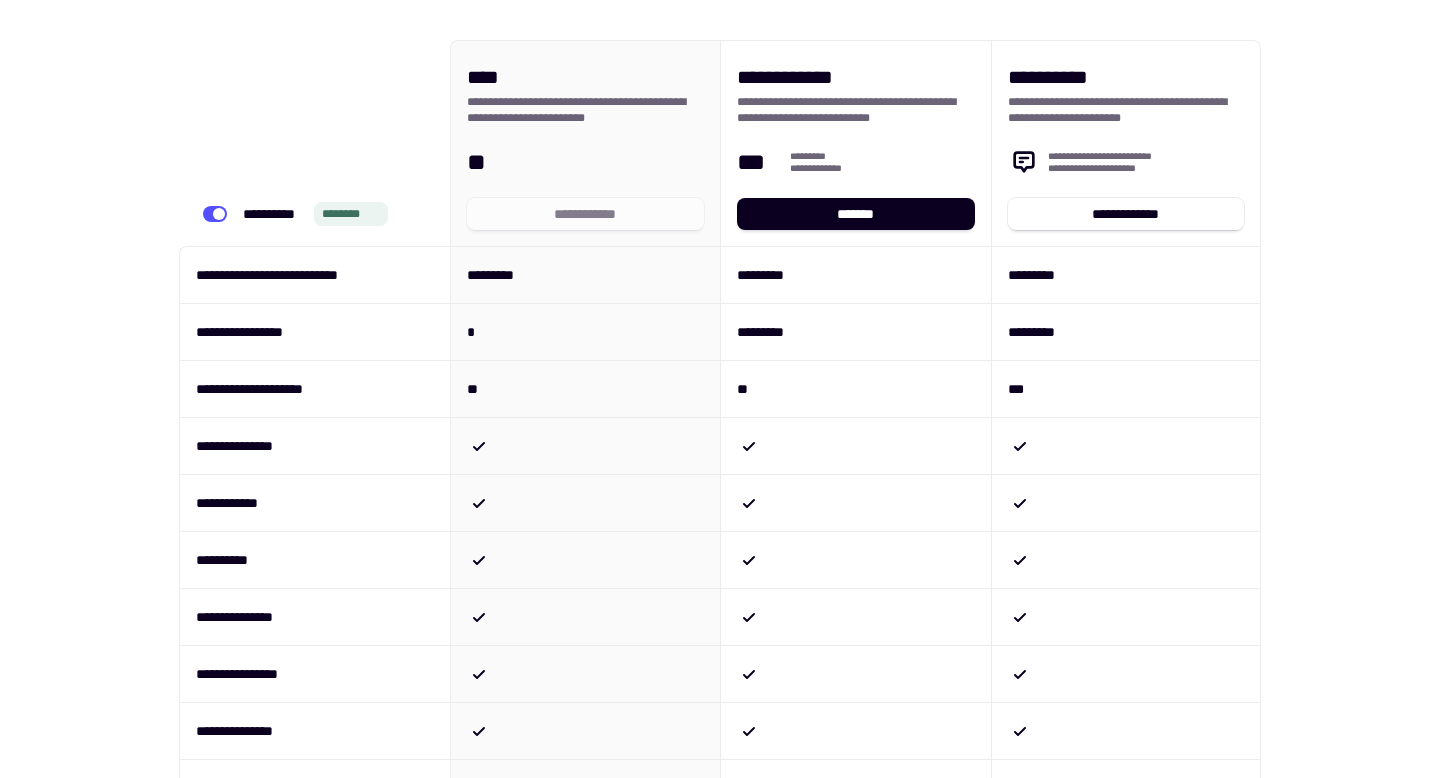 scroll, scrollTop: 56, scrollLeft: 0, axis: vertical 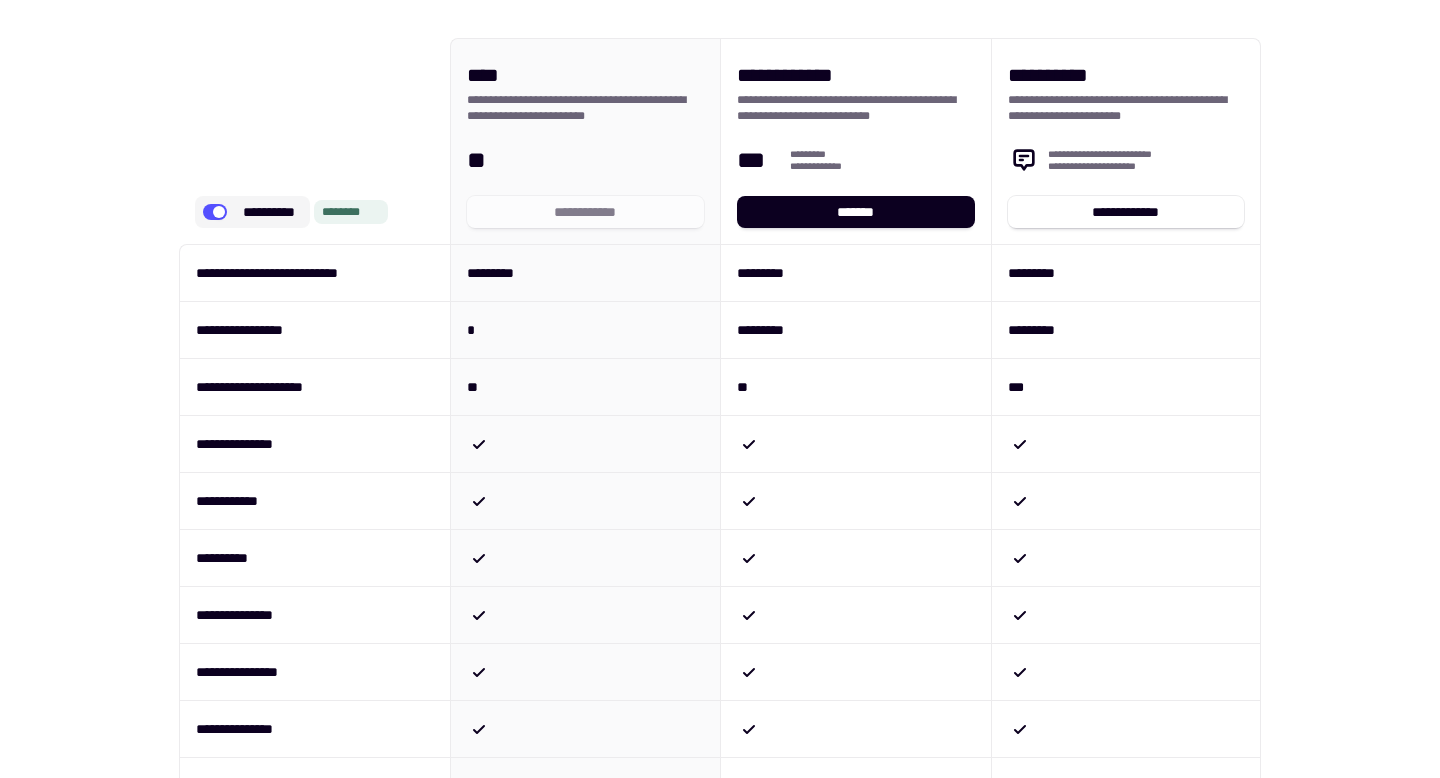 click 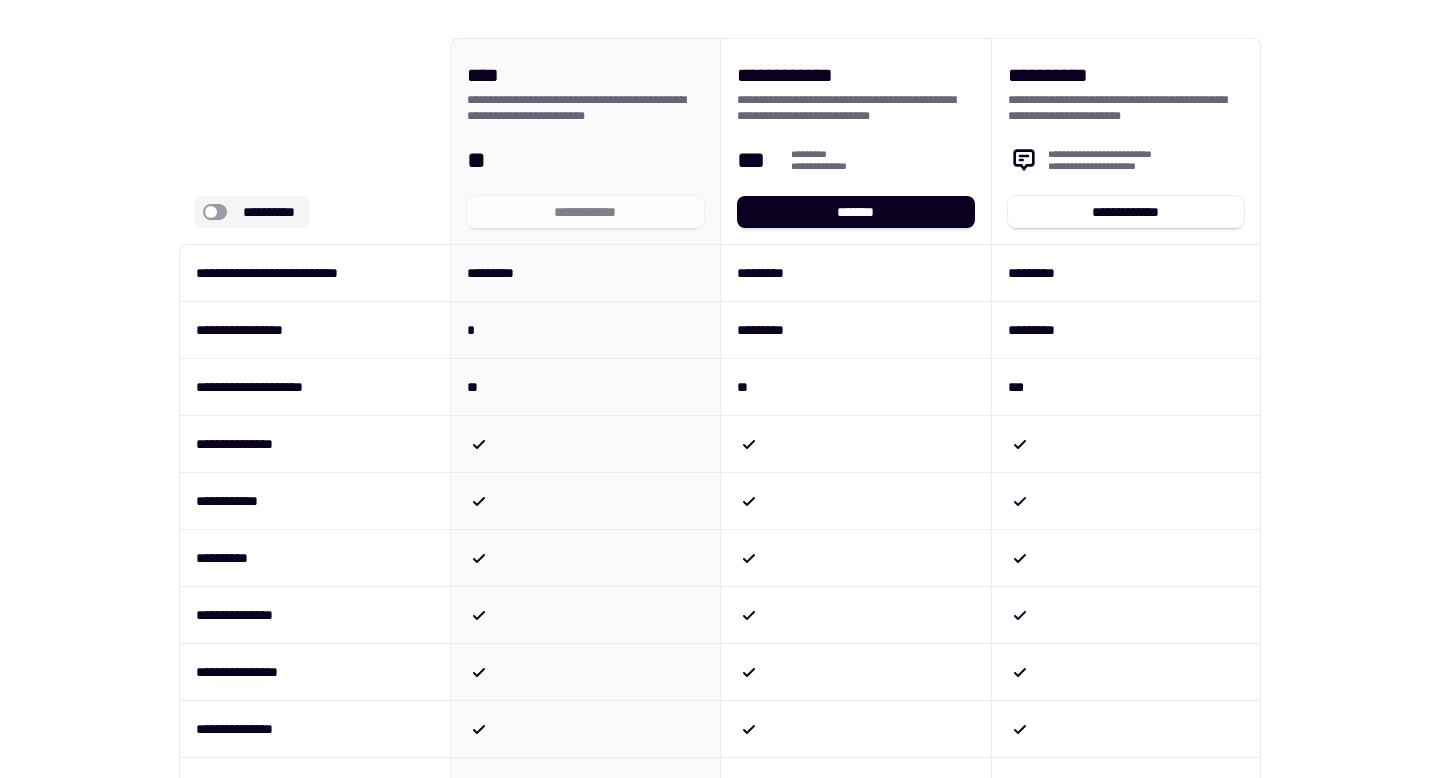 click 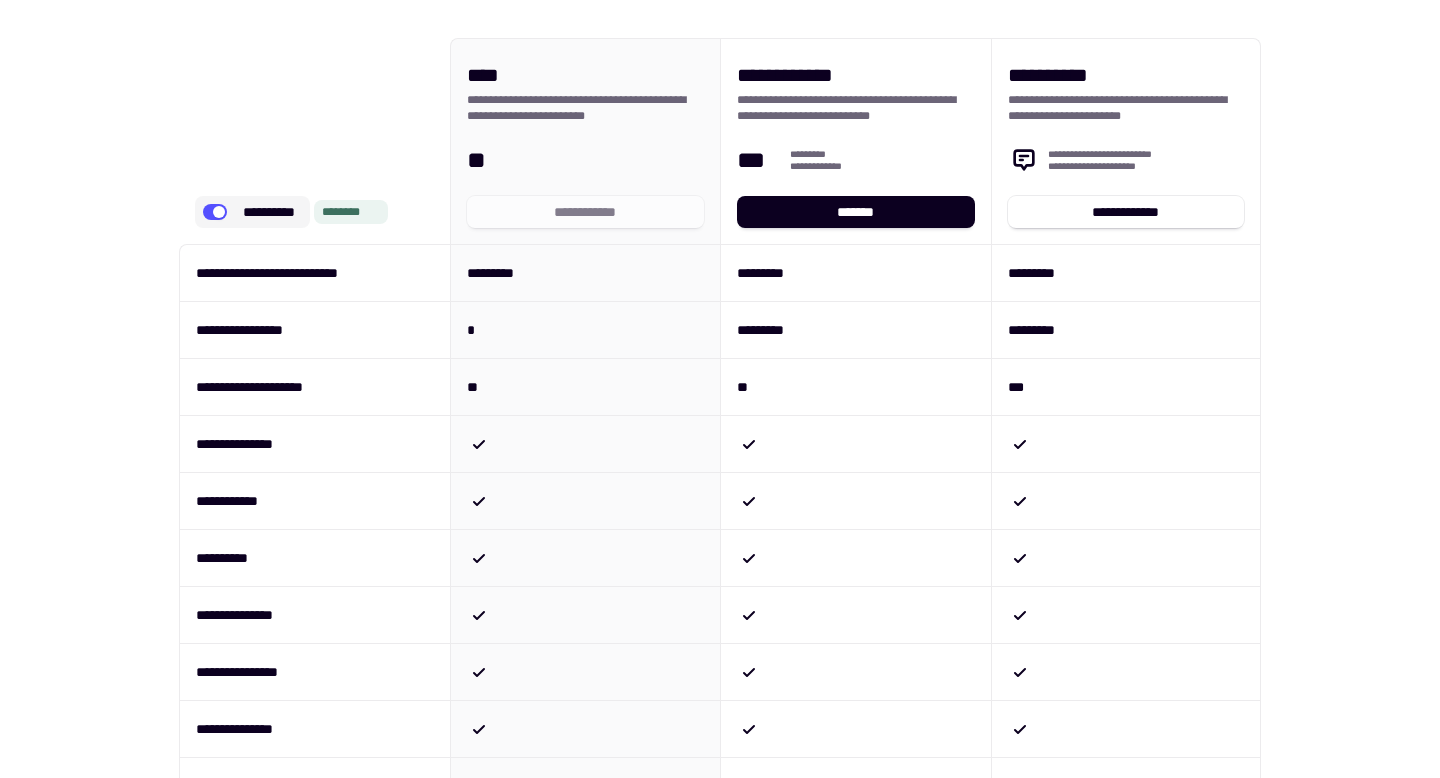 click 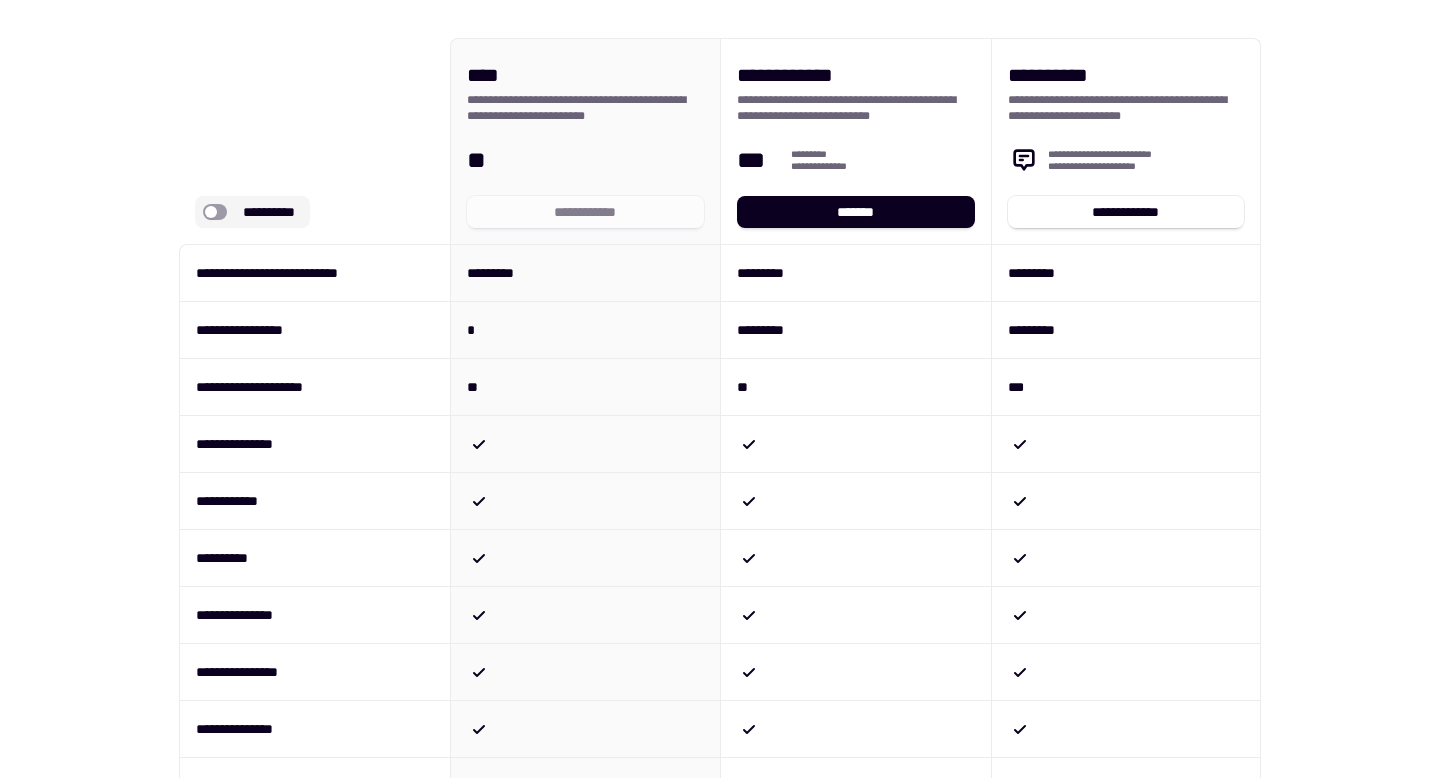 click 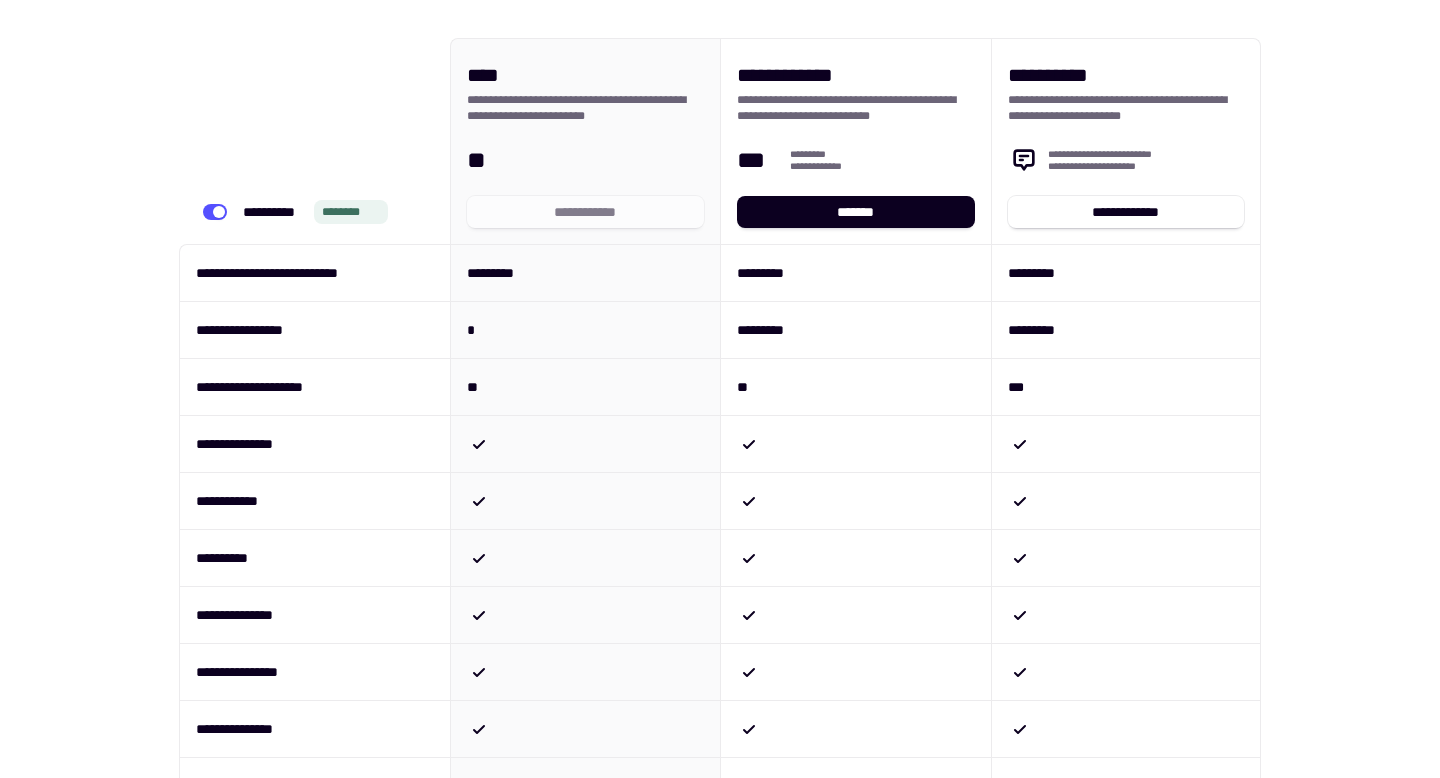 click on "*********" at bounding box center [585, 272] 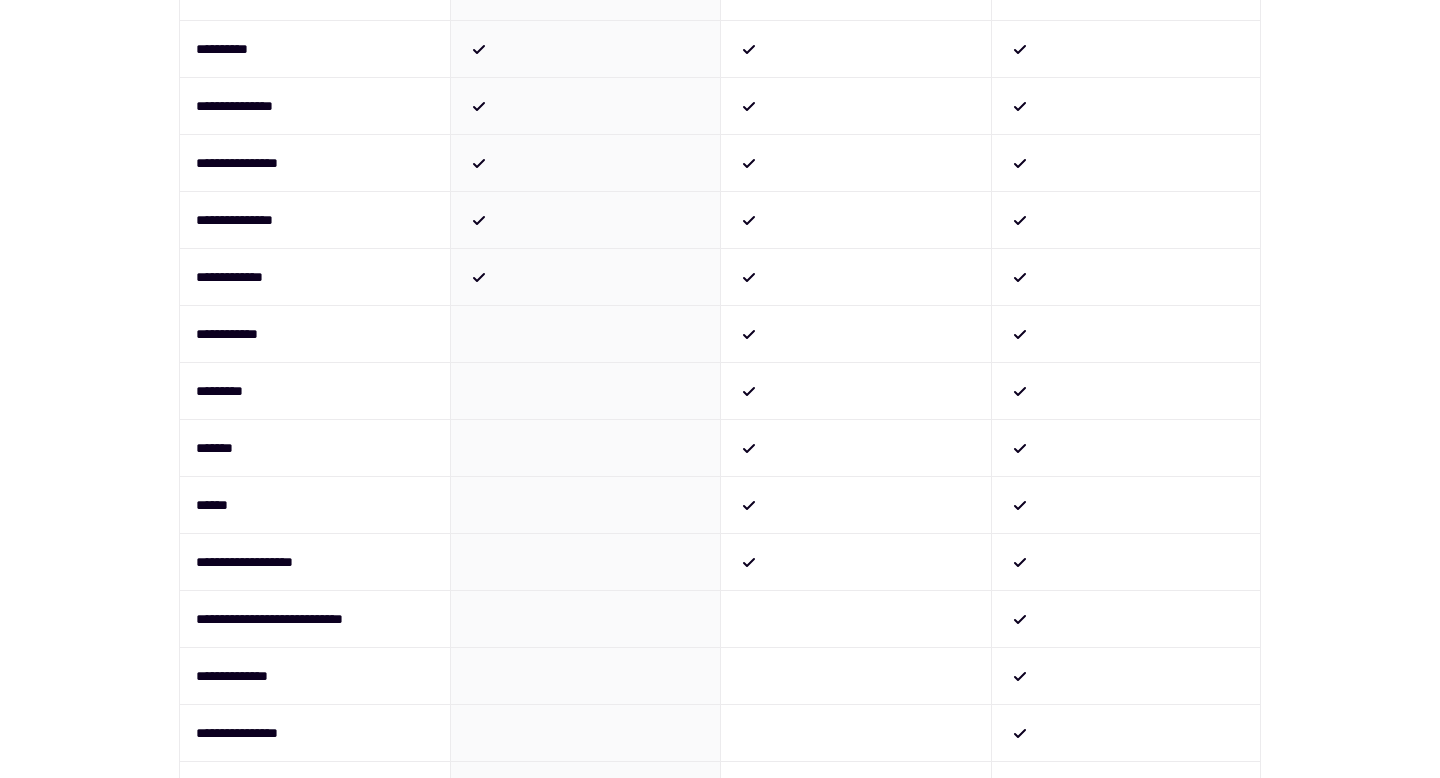 scroll, scrollTop: 0, scrollLeft: 0, axis: both 